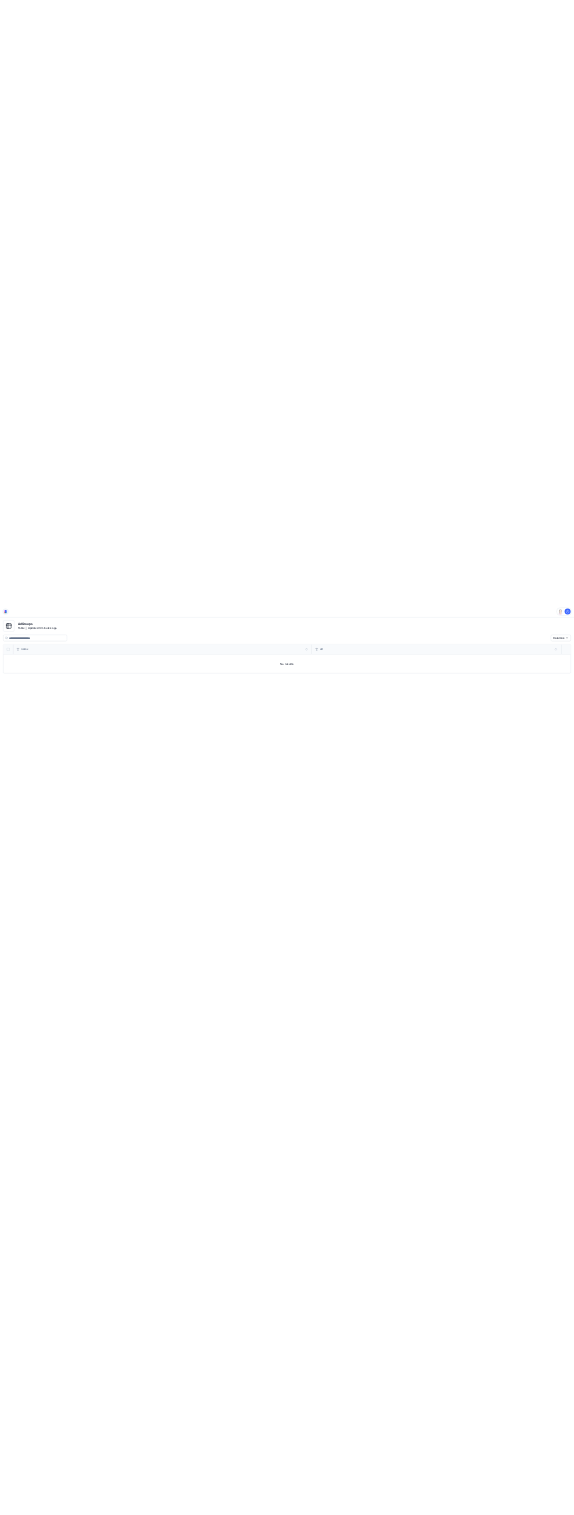 scroll, scrollTop: 0, scrollLeft: 0, axis: both 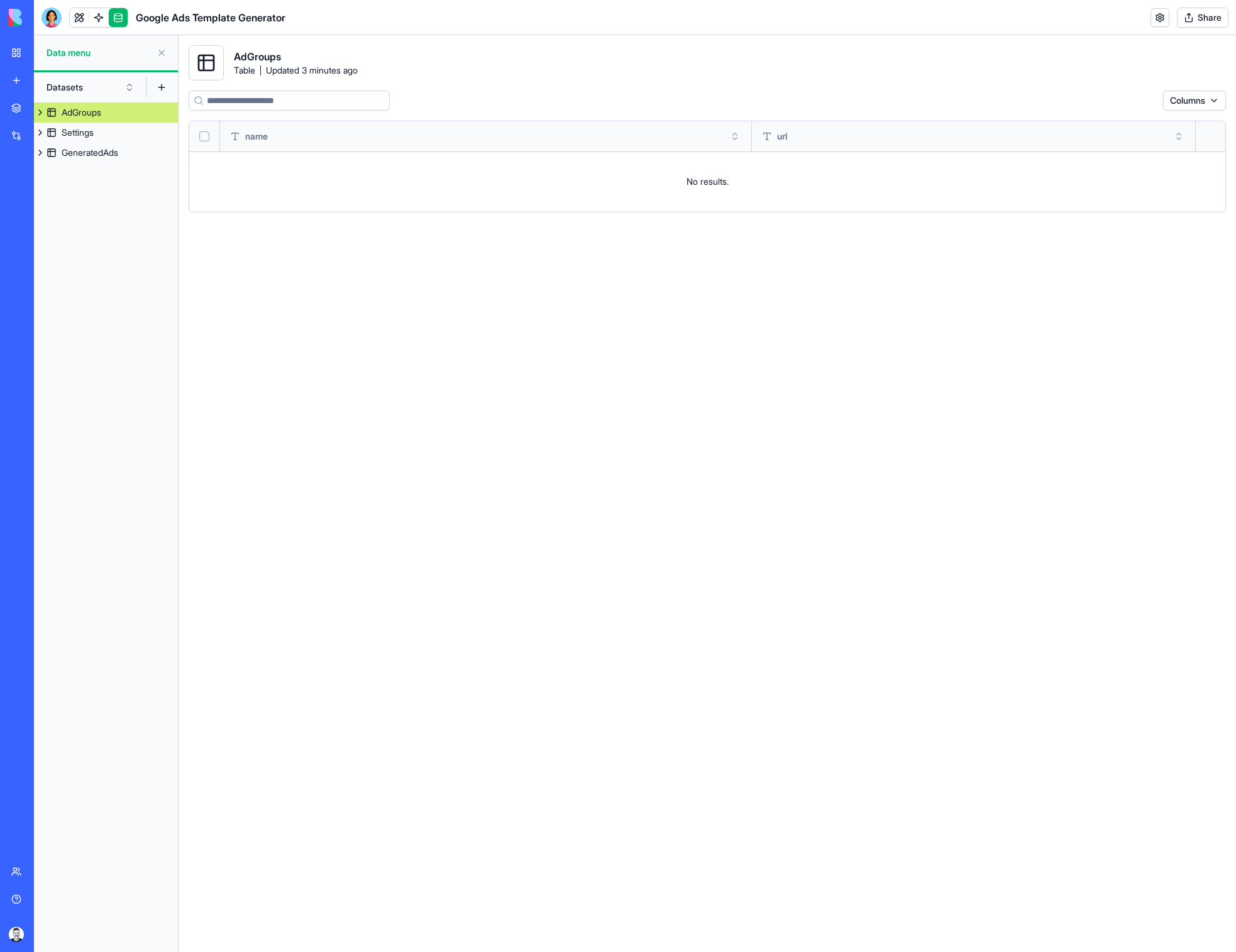 click on "AdGroups" at bounding box center [81, 112] 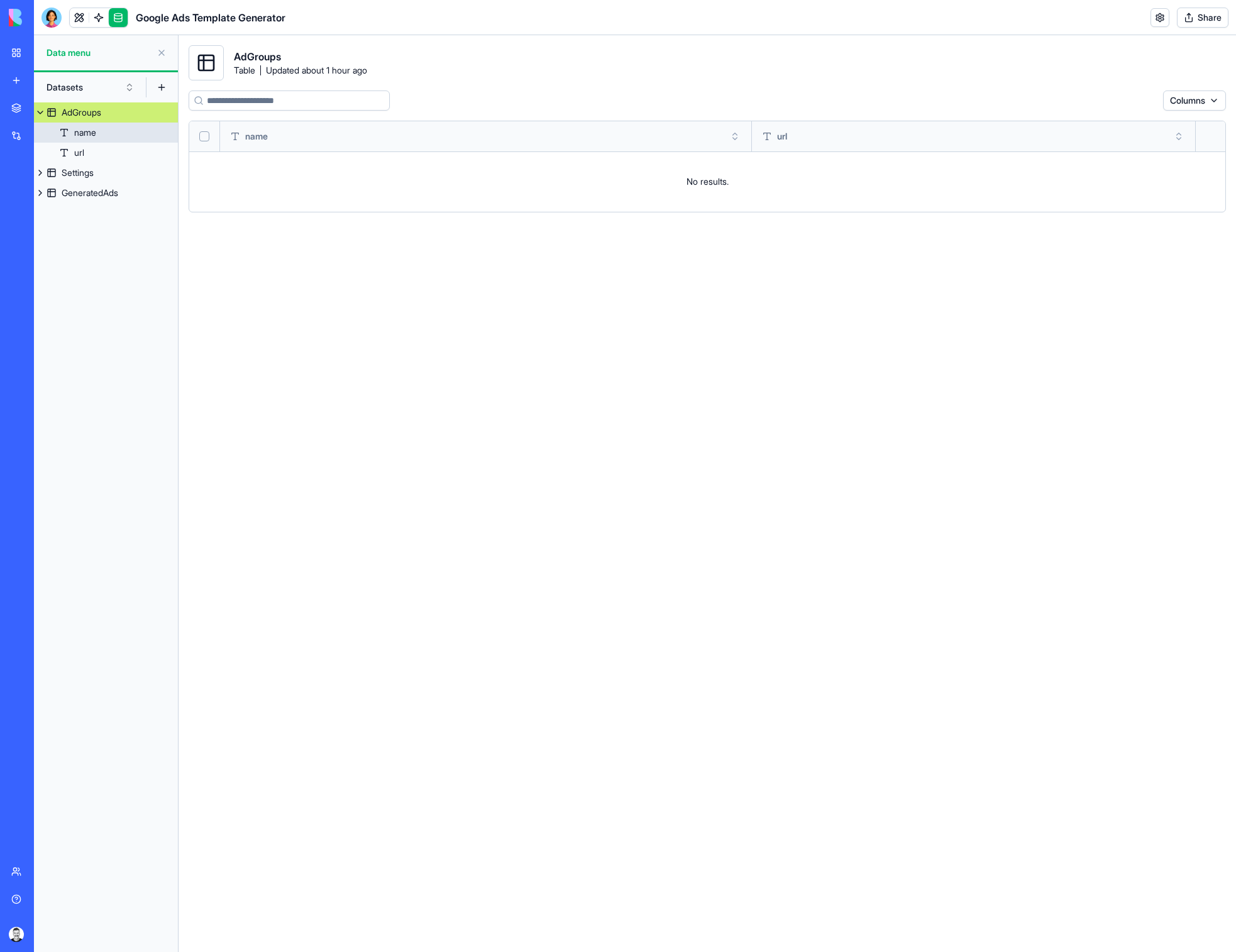 click on "name" at bounding box center [85, 133] 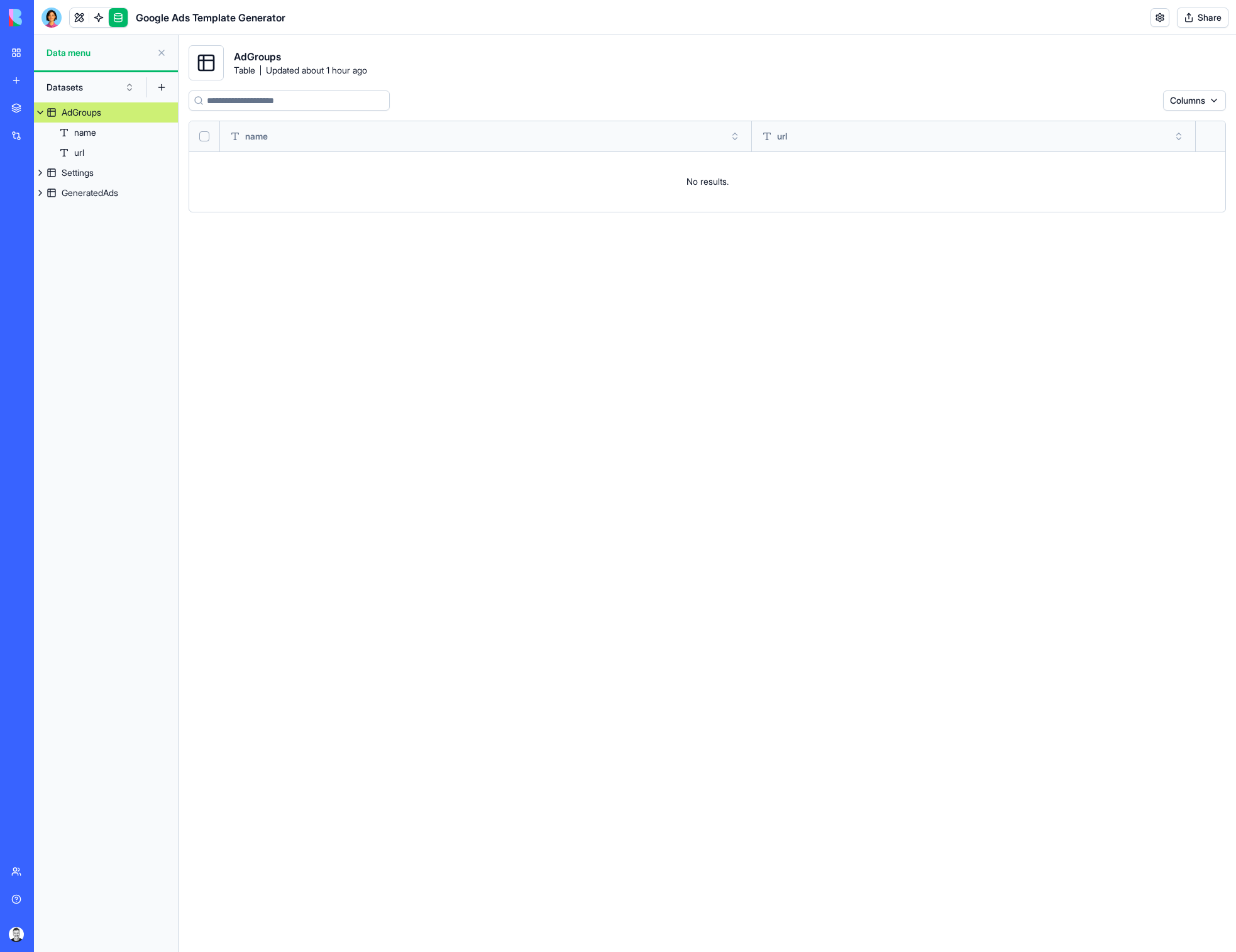 click at bounding box center (162, 53) 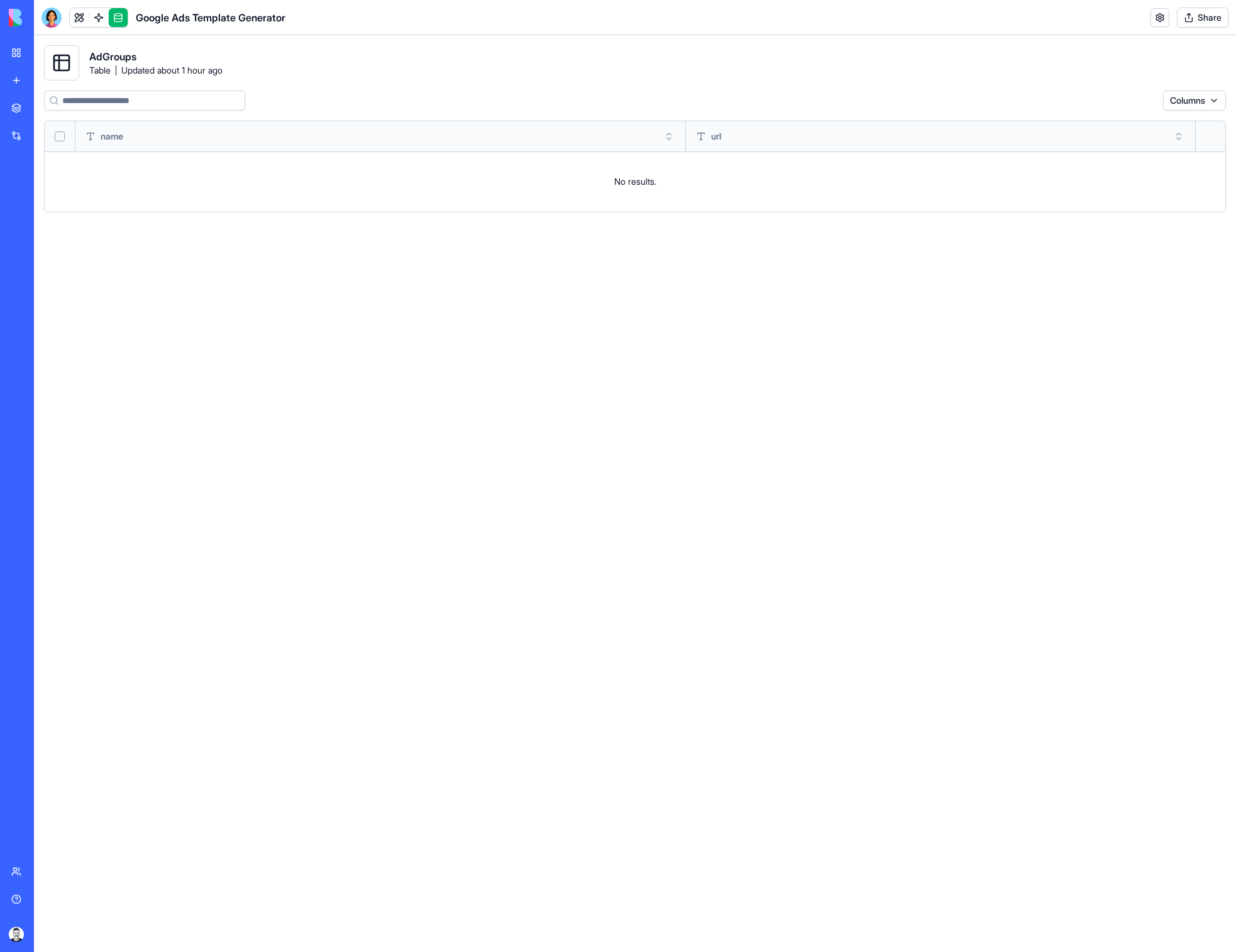click on "My workspace" at bounding box center [29, 53] 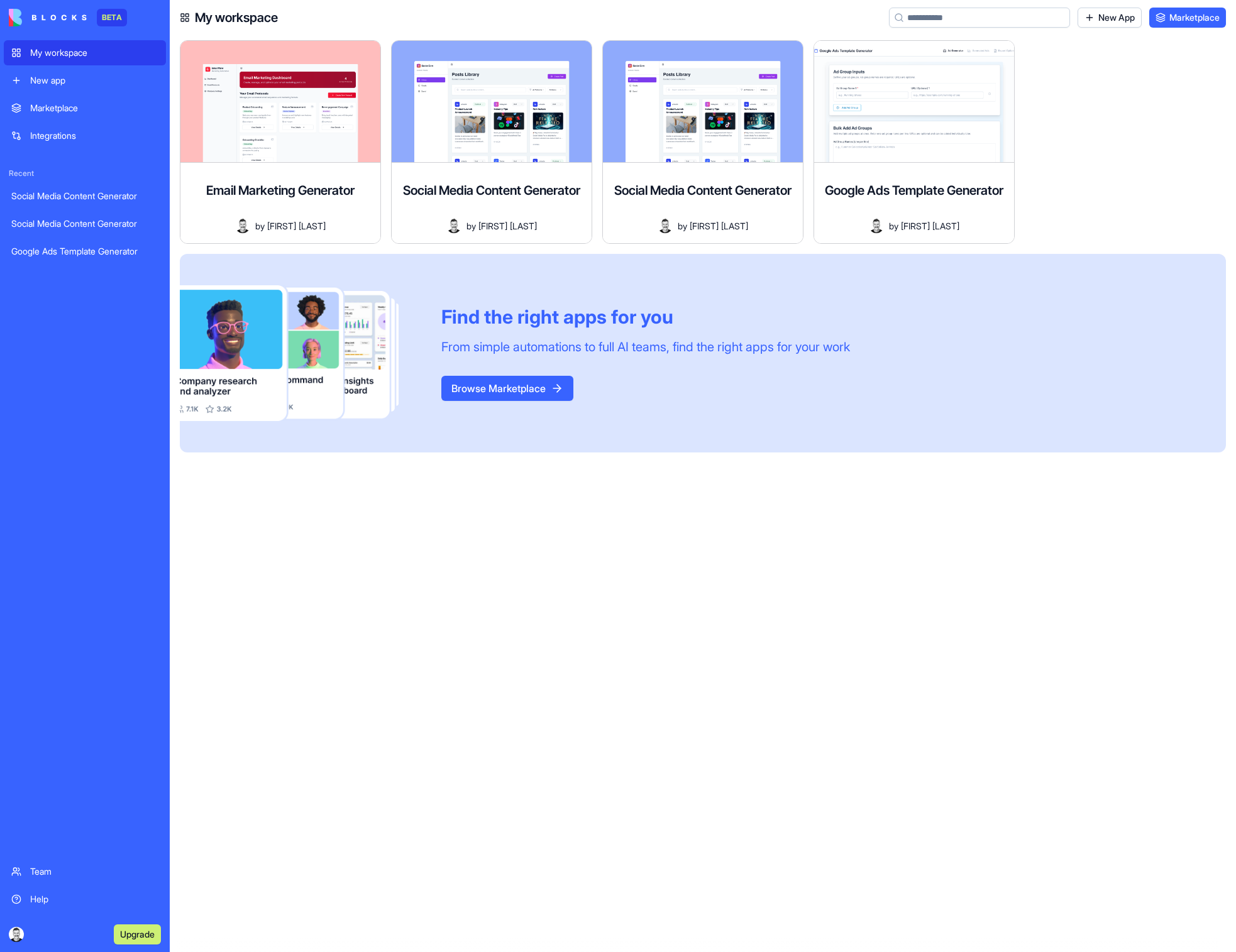click on "Browse Marketplace" at bounding box center [507, 388] 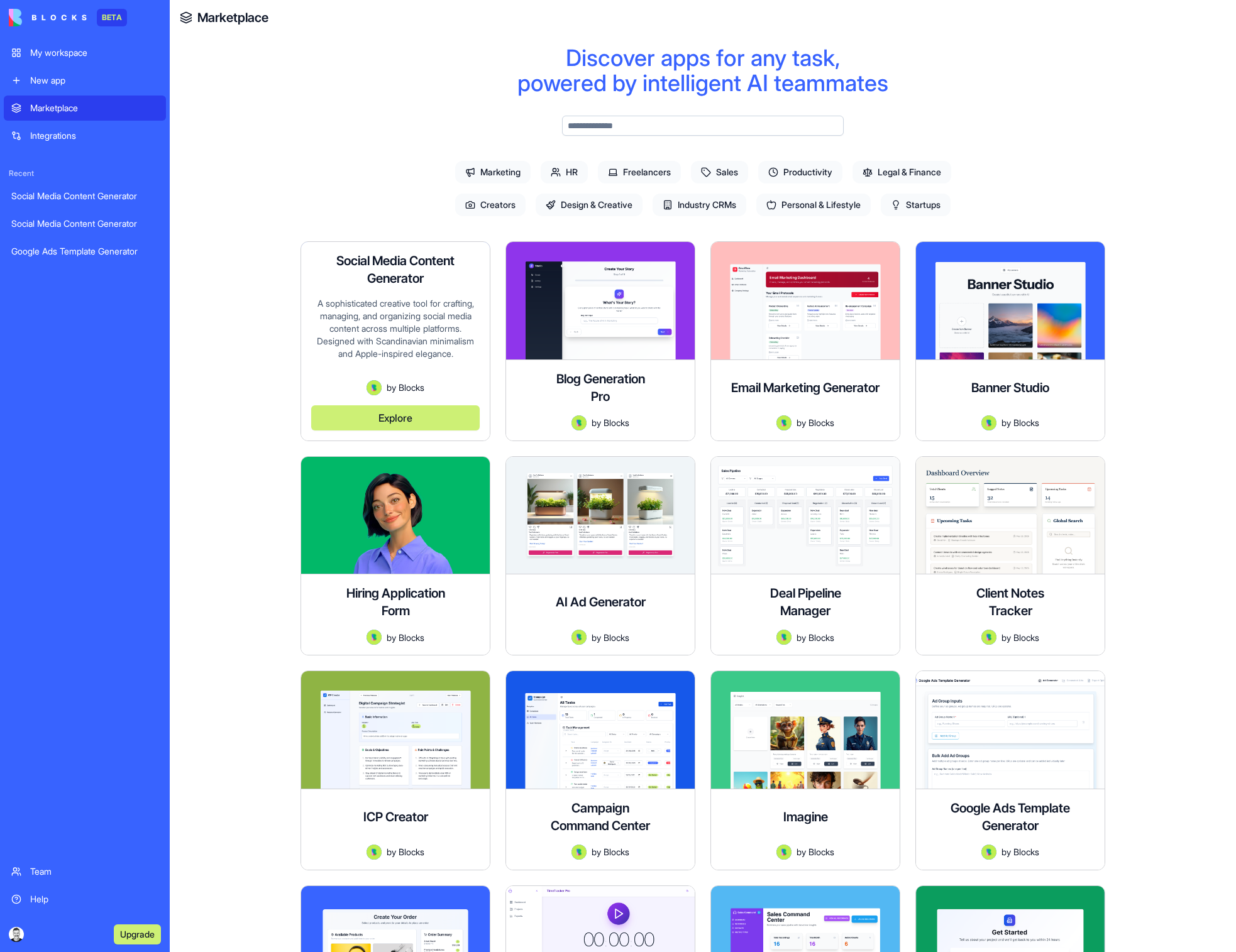click on "A sophisticated creative tool for crafting, managing, and organizing social media content across multiple platforms. Designed with Scandinavian minimalism and Apple-inspired elegance." at bounding box center (395, 339) 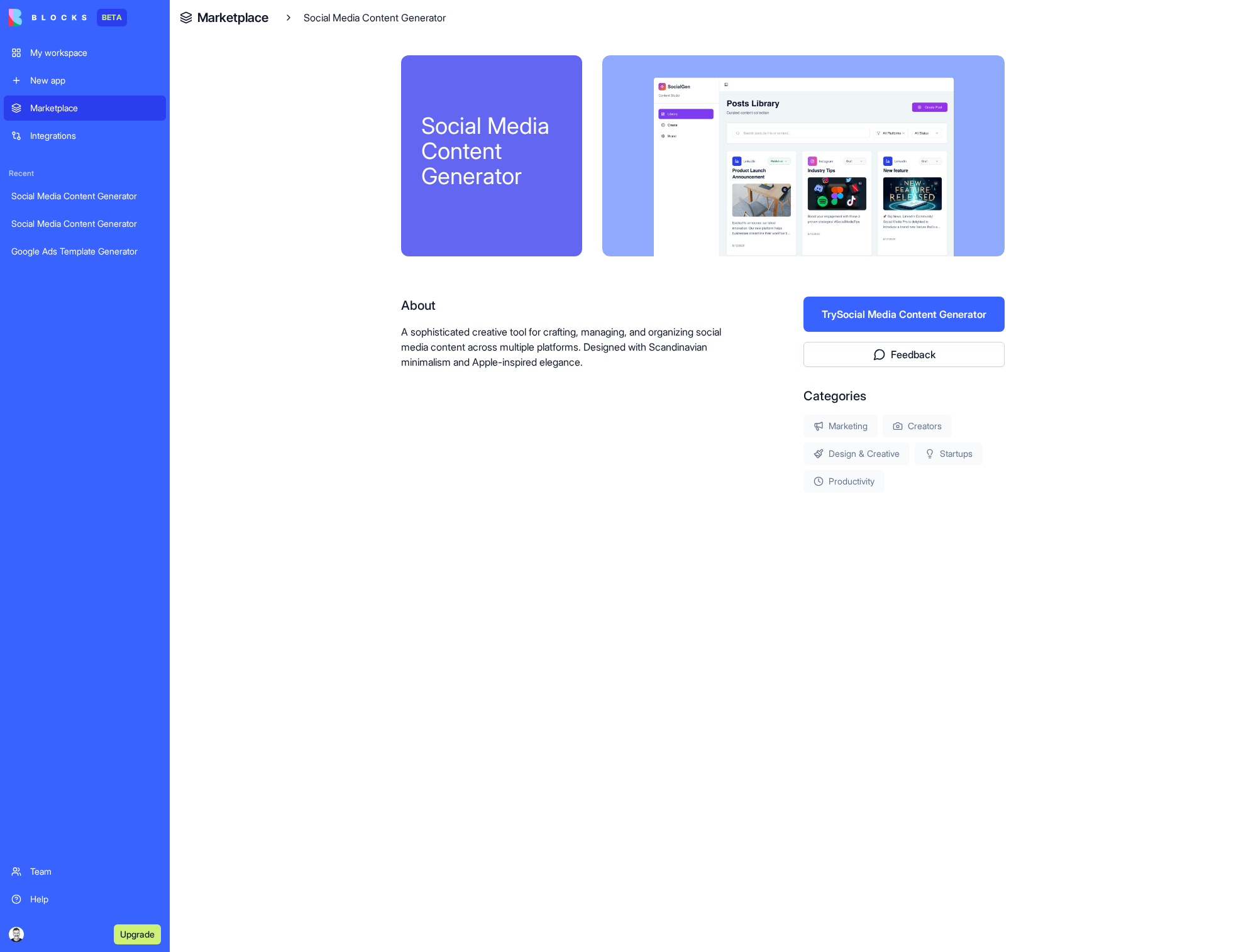 click on "Try  Social Media Content Generator" at bounding box center [904, 314] 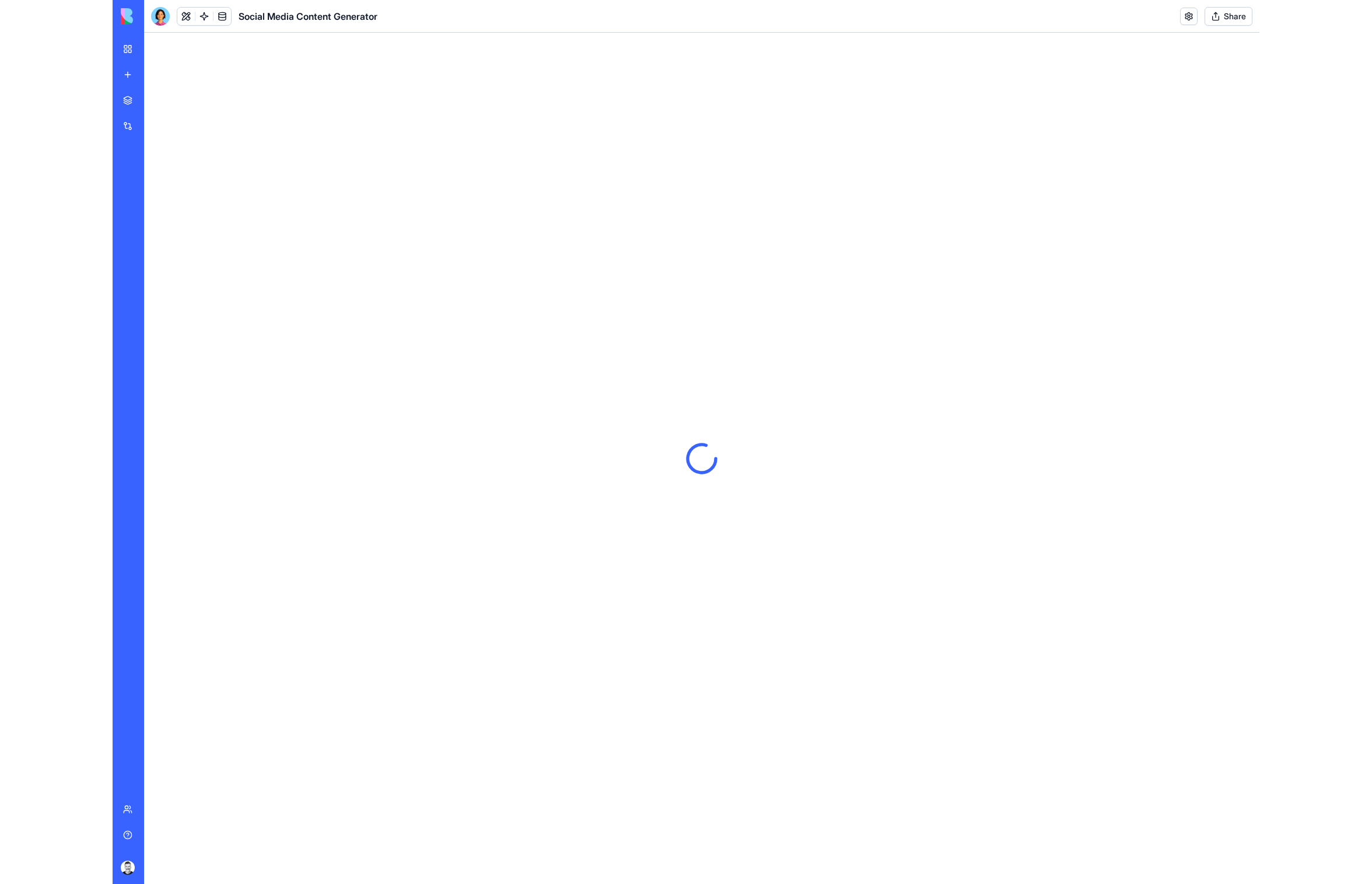 scroll, scrollTop: 0, scrollLeft: 0, axis: both 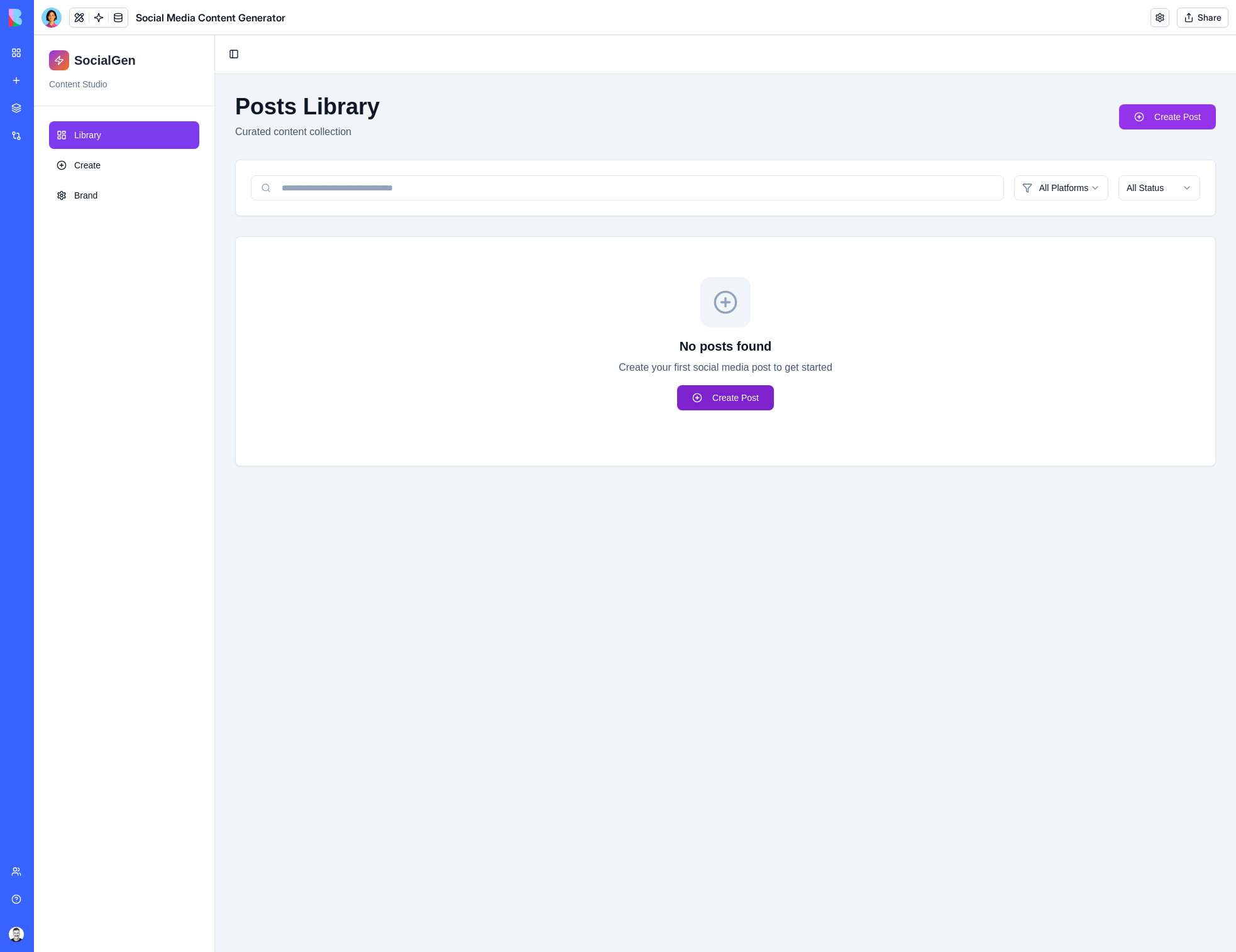click on "Create Post" at bounding box center [726, 398] 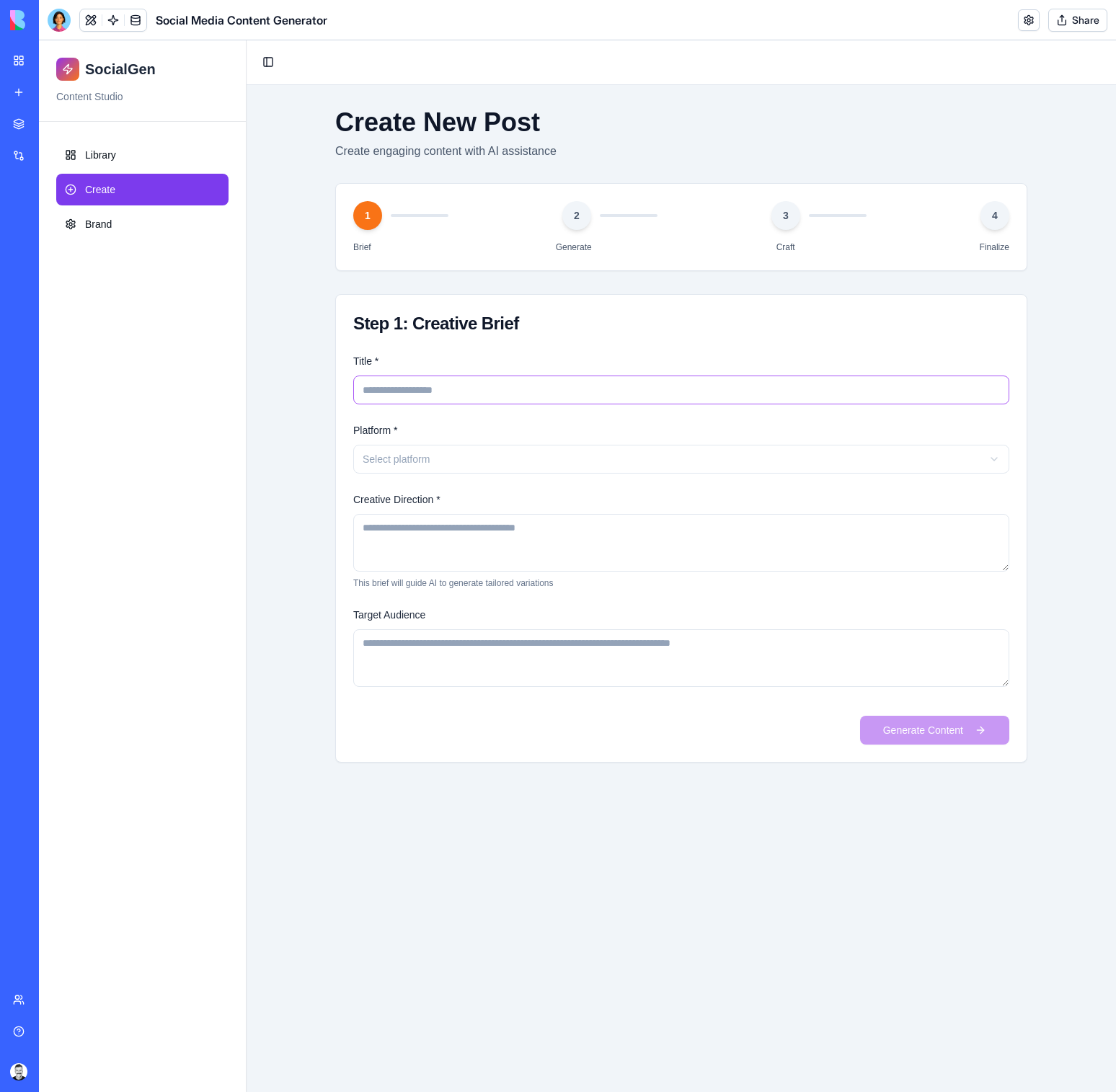 click on "Title *" at bounding box center (681, 390) 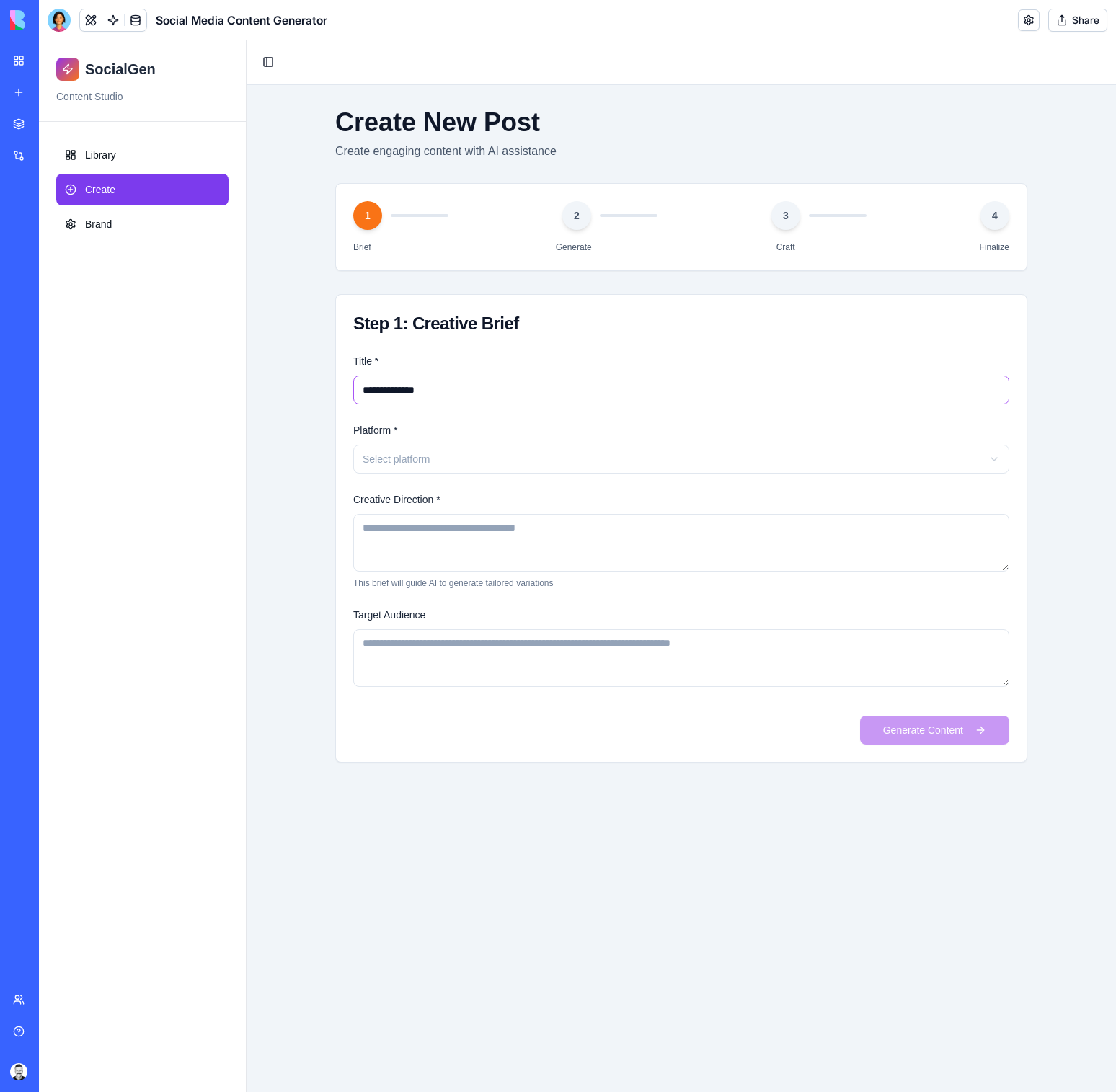type on "**********" 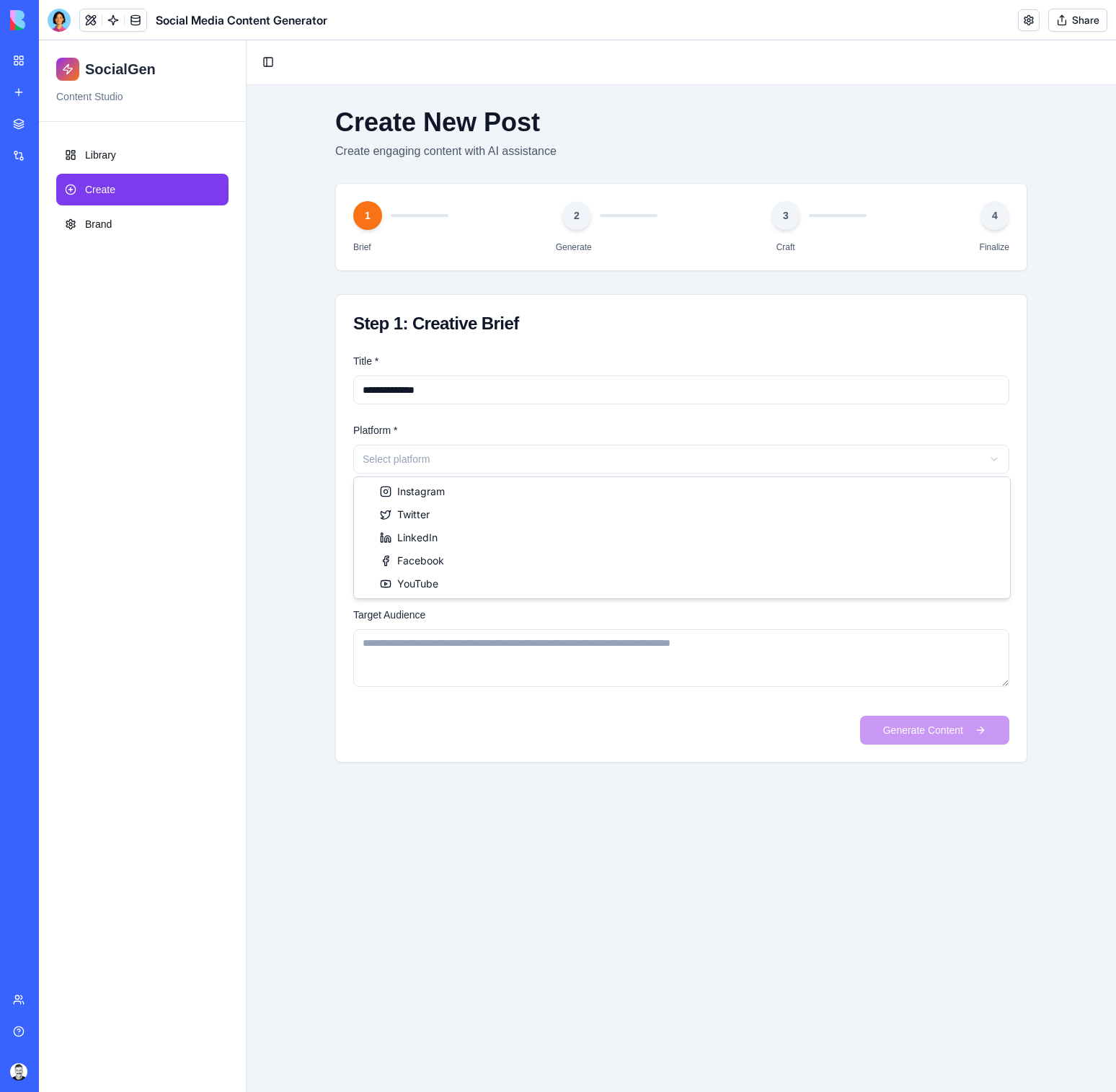 click on "**********" at bounding box center (577, 566) 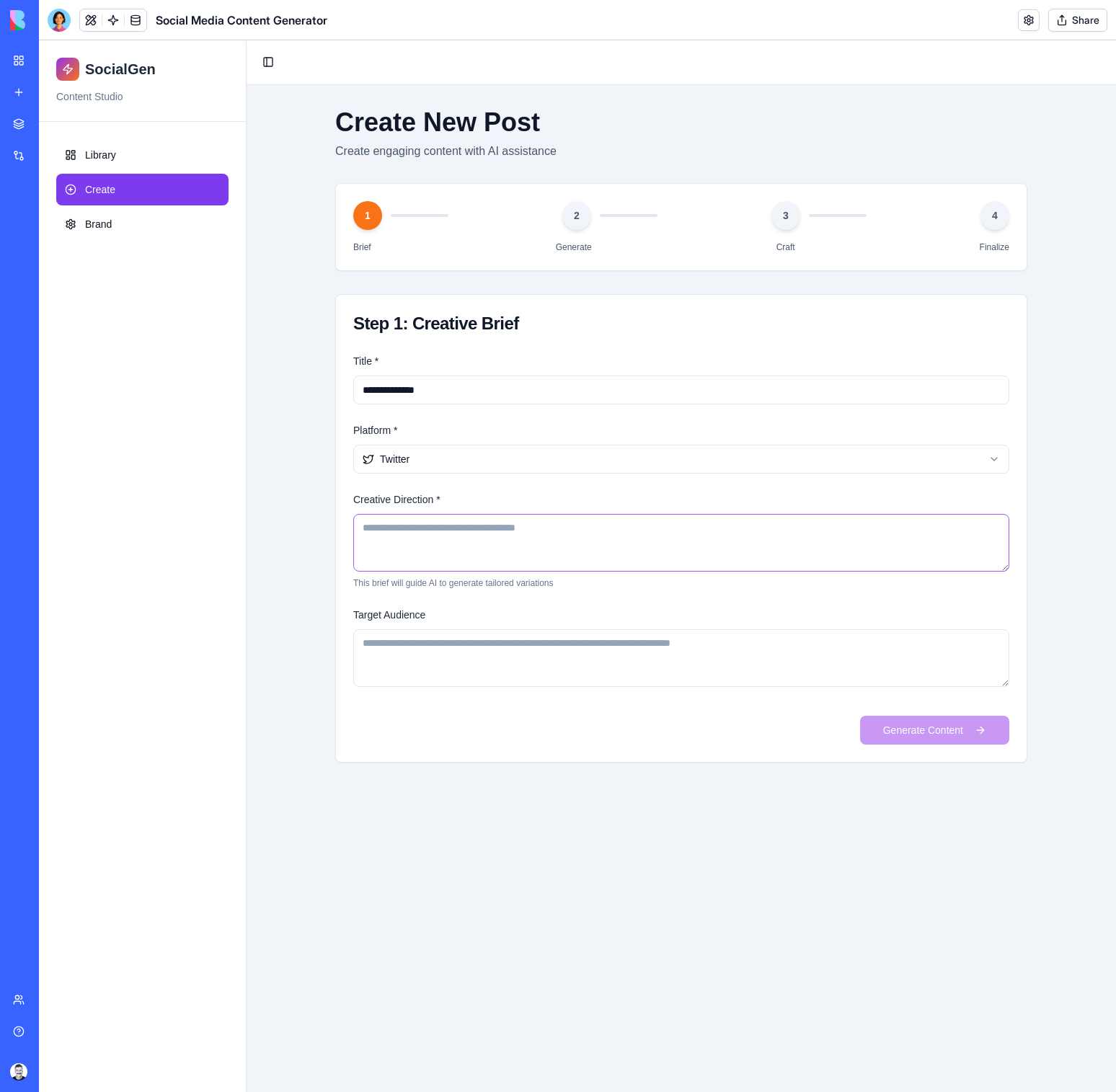 click on "Creative Direction *" at bounding box center (681, 543) 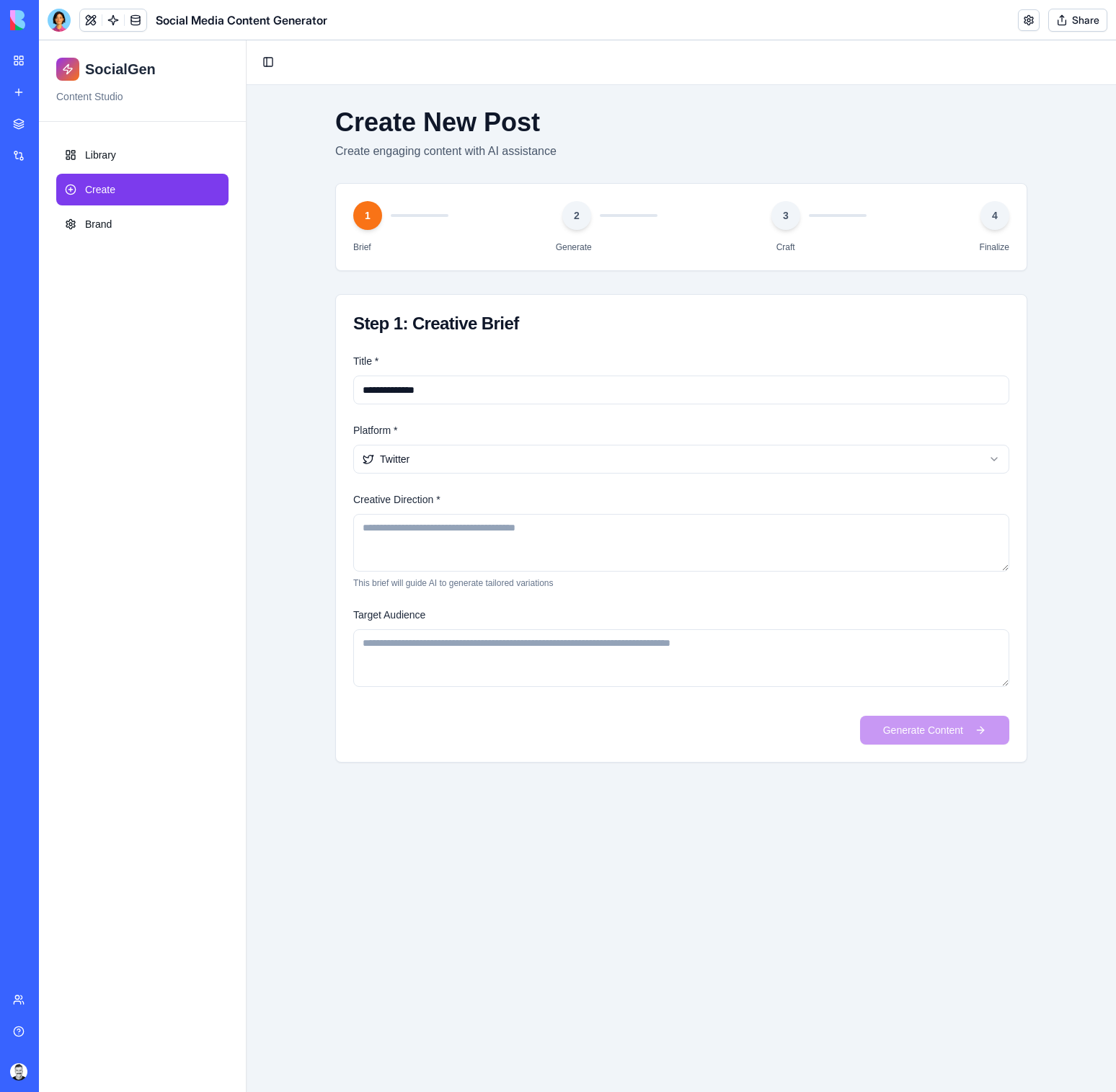 click on "My workspace" at bounding box center (33, 61) 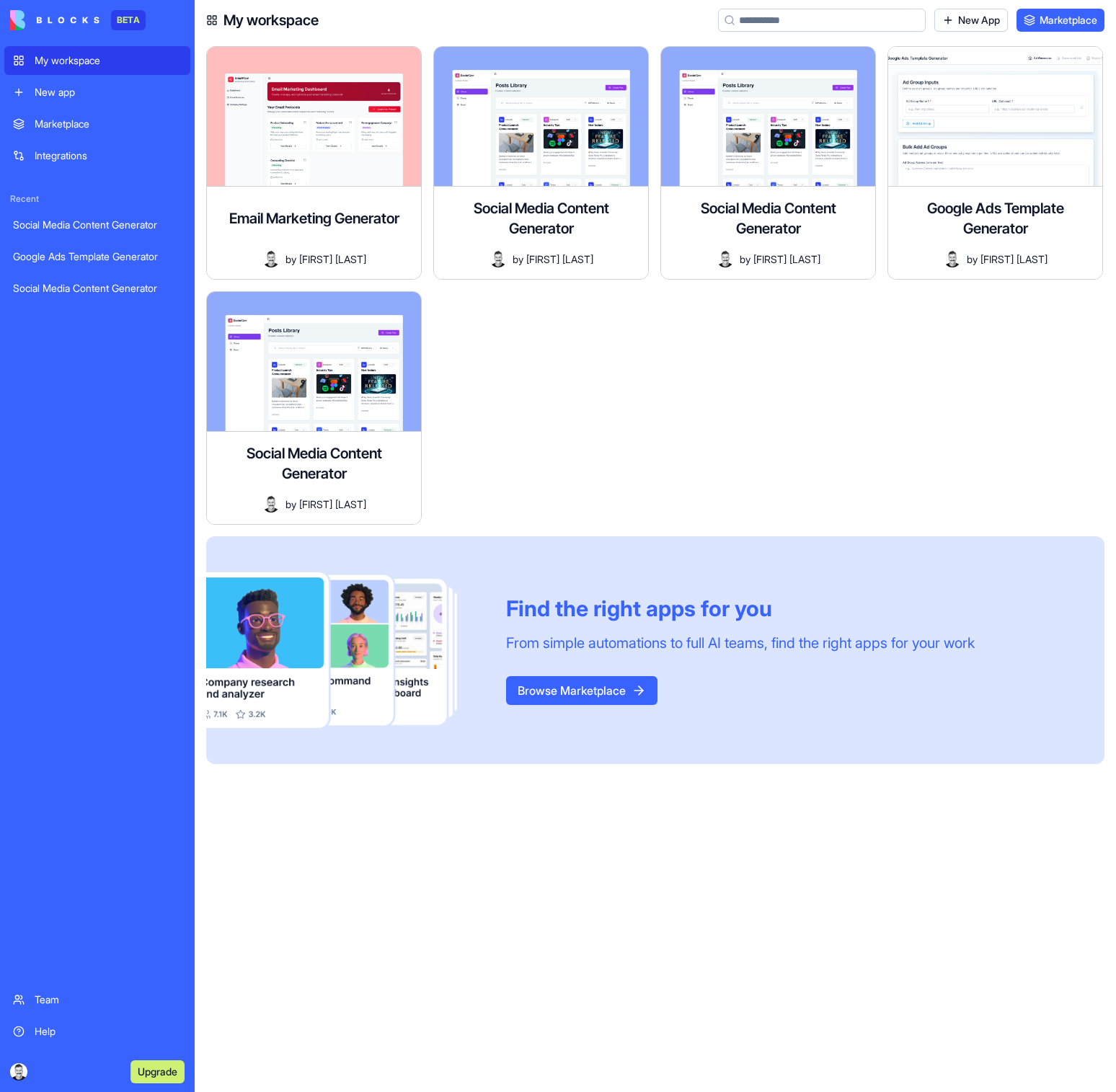 click on "Browse Marketplace" at bounding box center (582, 691) 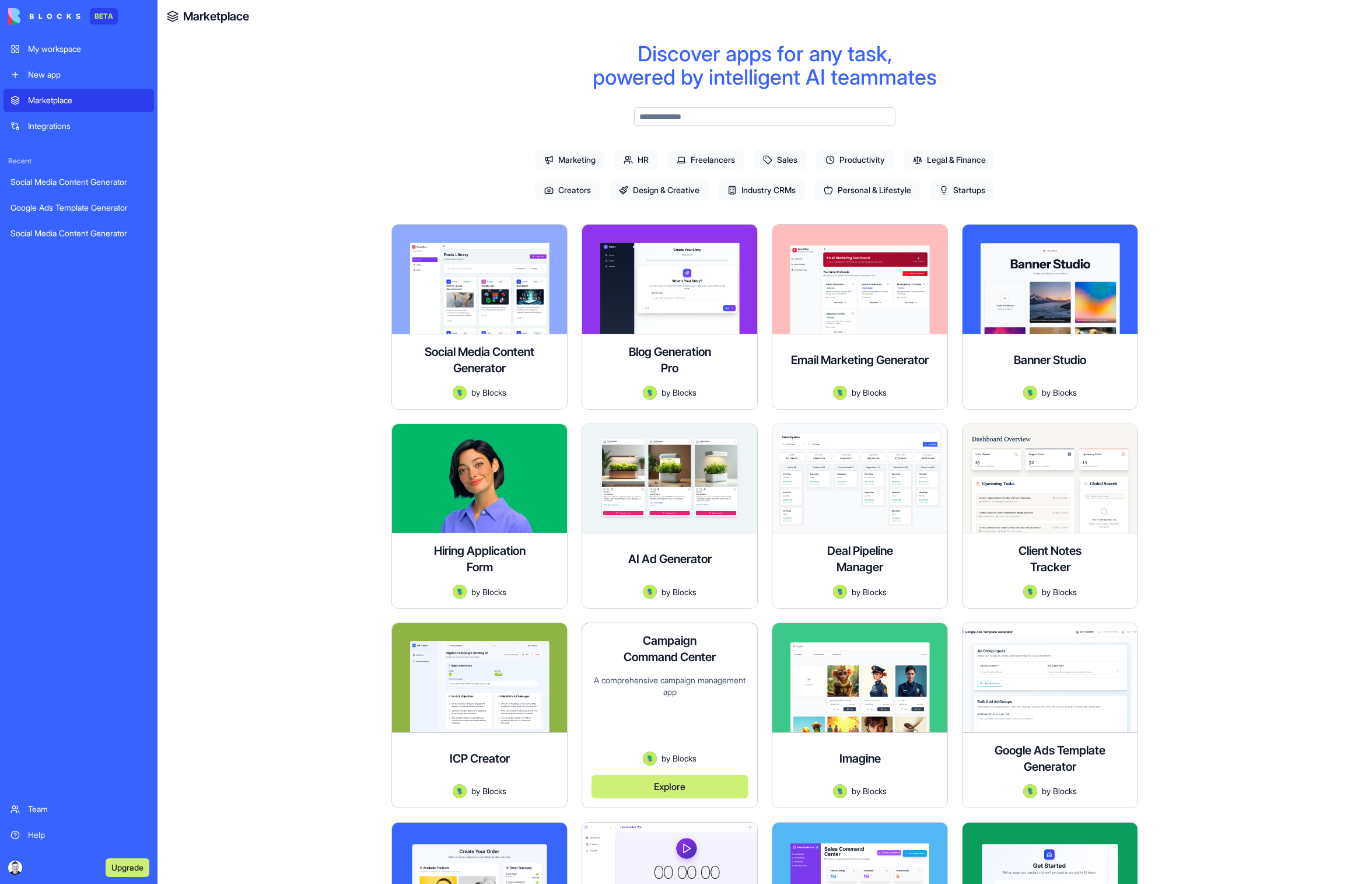 click on "Explore" at bounding box center [670, 787] 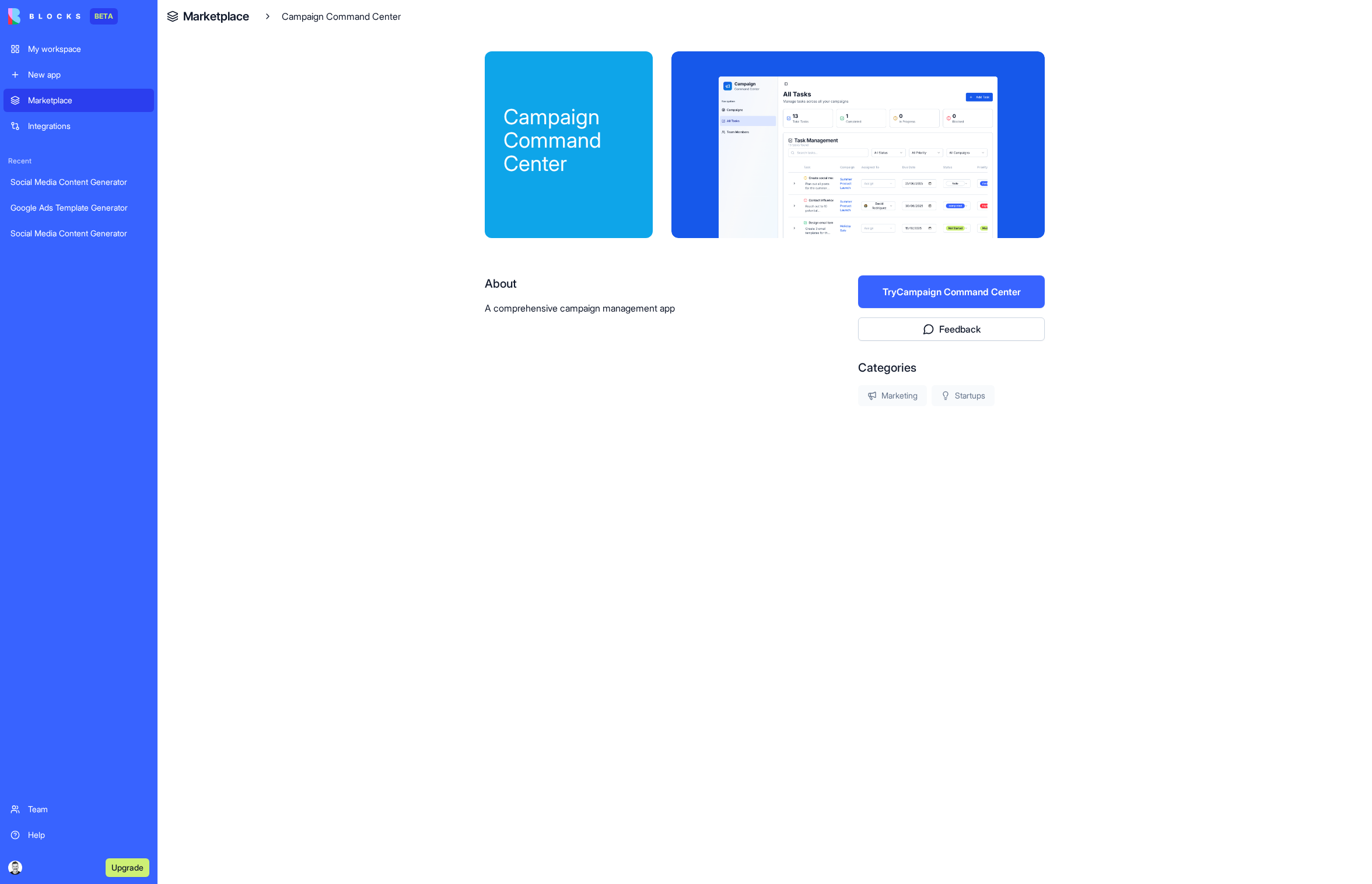 click on "Try  Campaign Command Center" at bounding box center [951, 292] 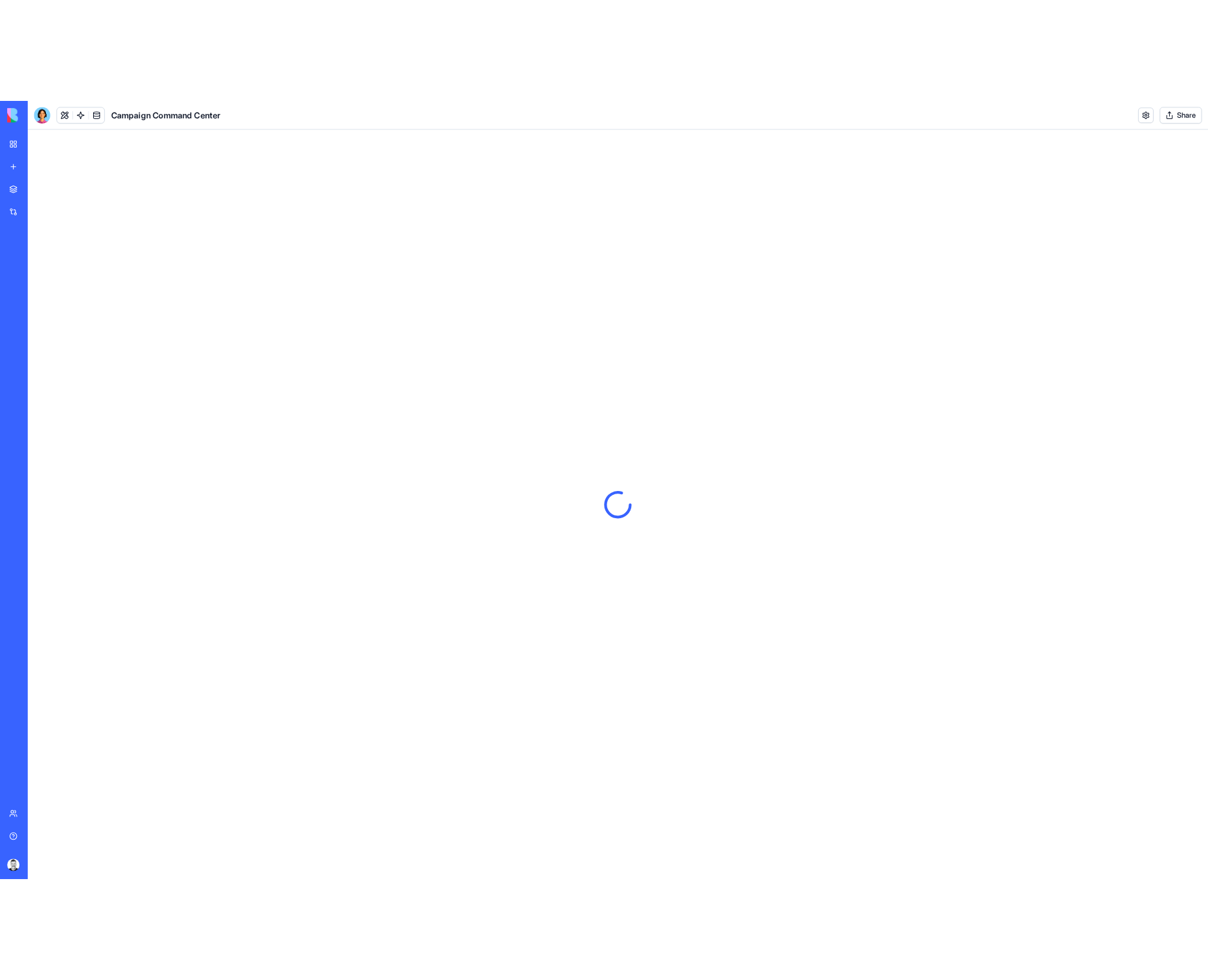 scroll, scrollTop: 0, scrollLeft: 0, axis: both 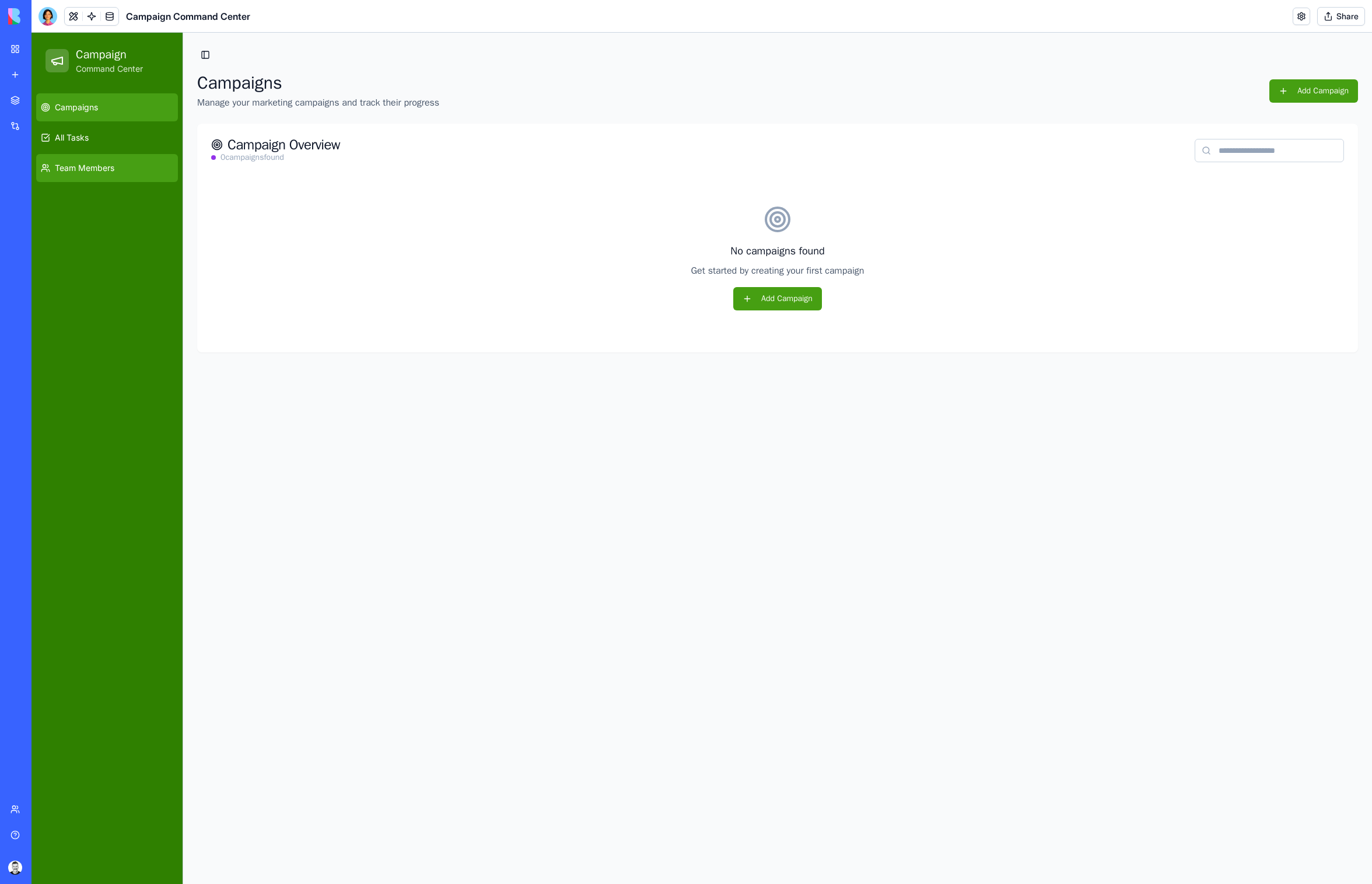 click on "Team Members" at bounding box center [85, 168] 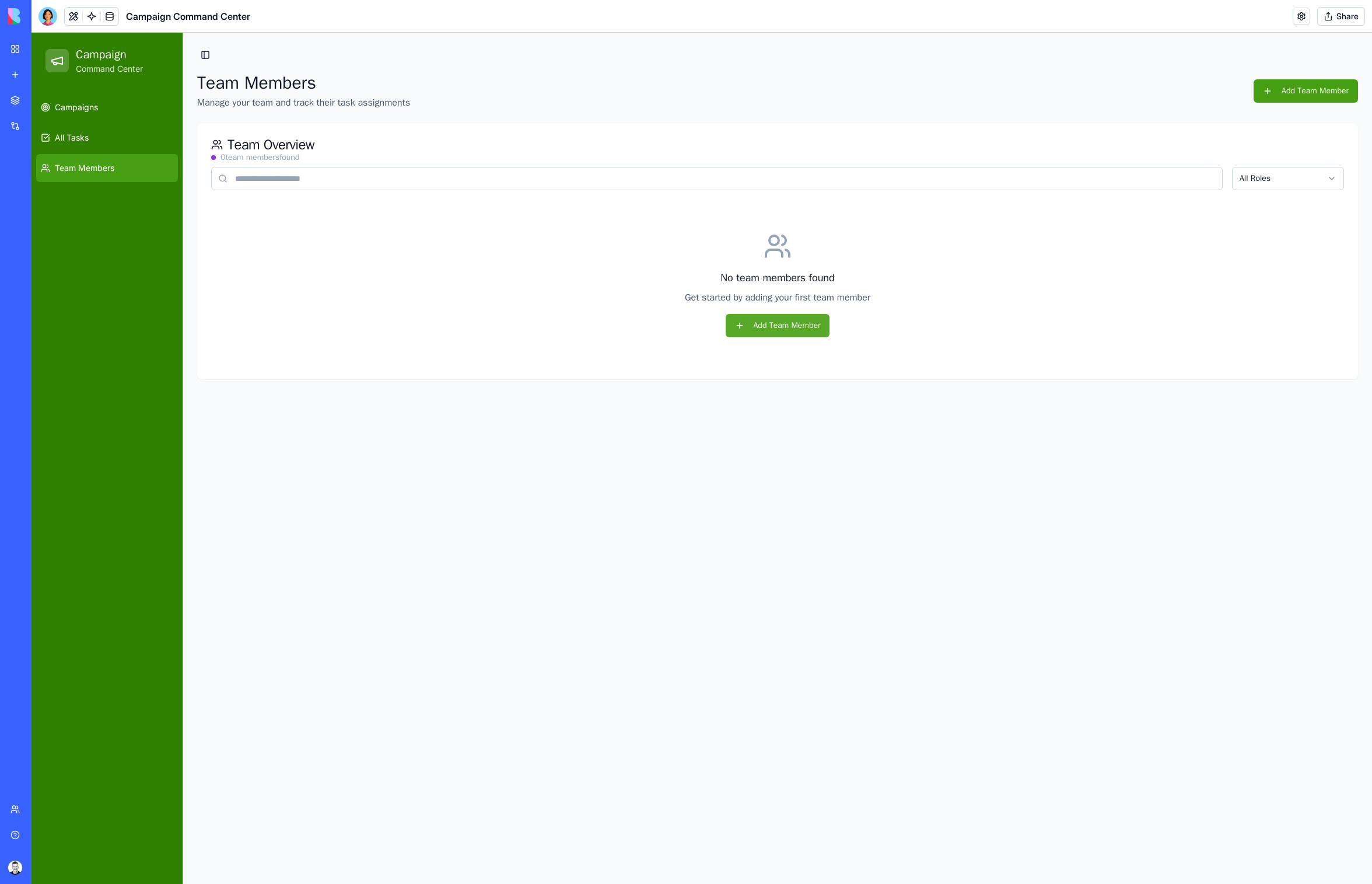 click on "Add Team Member" at bounding box center (778, 326) 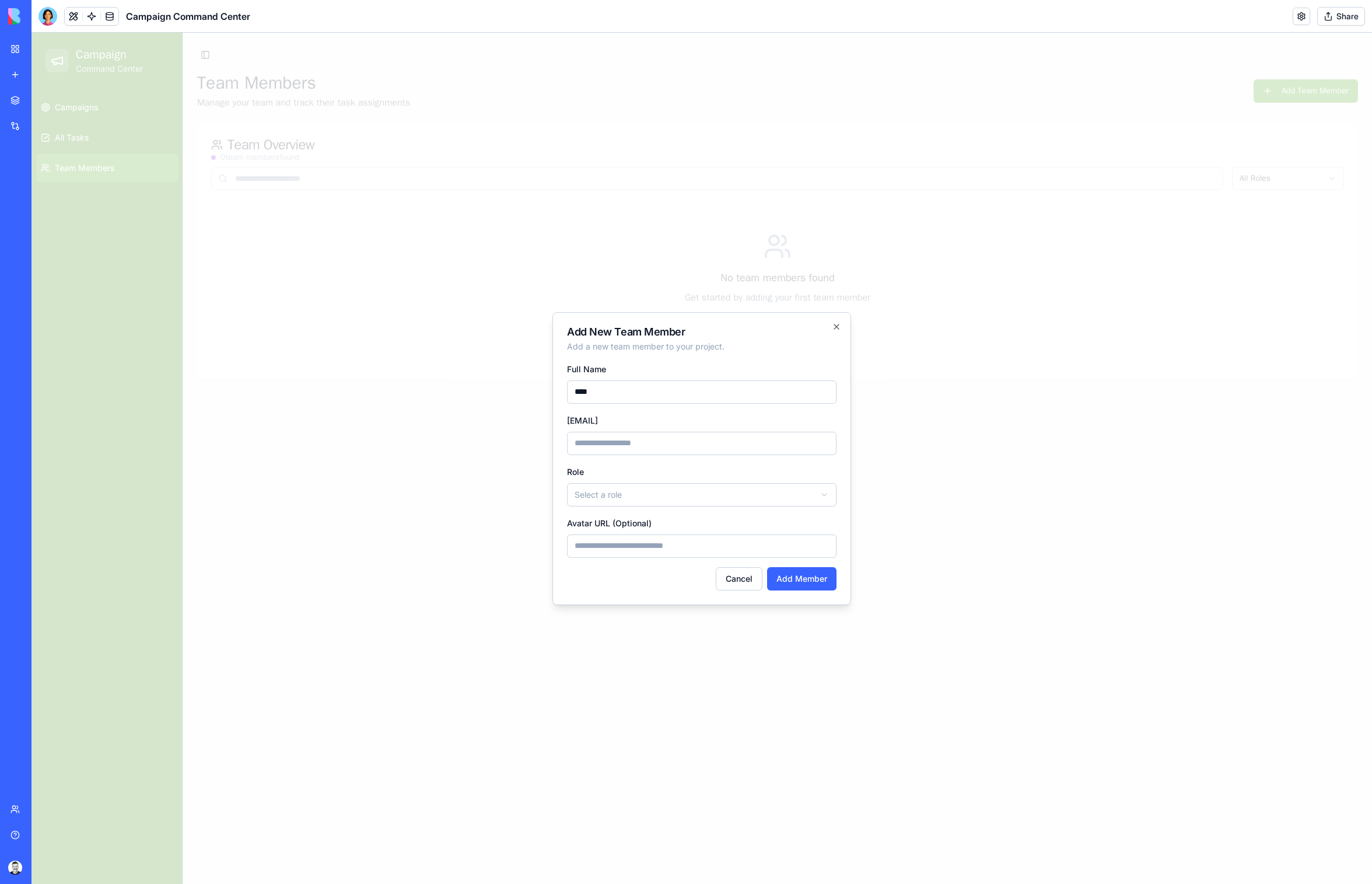 type on "****" 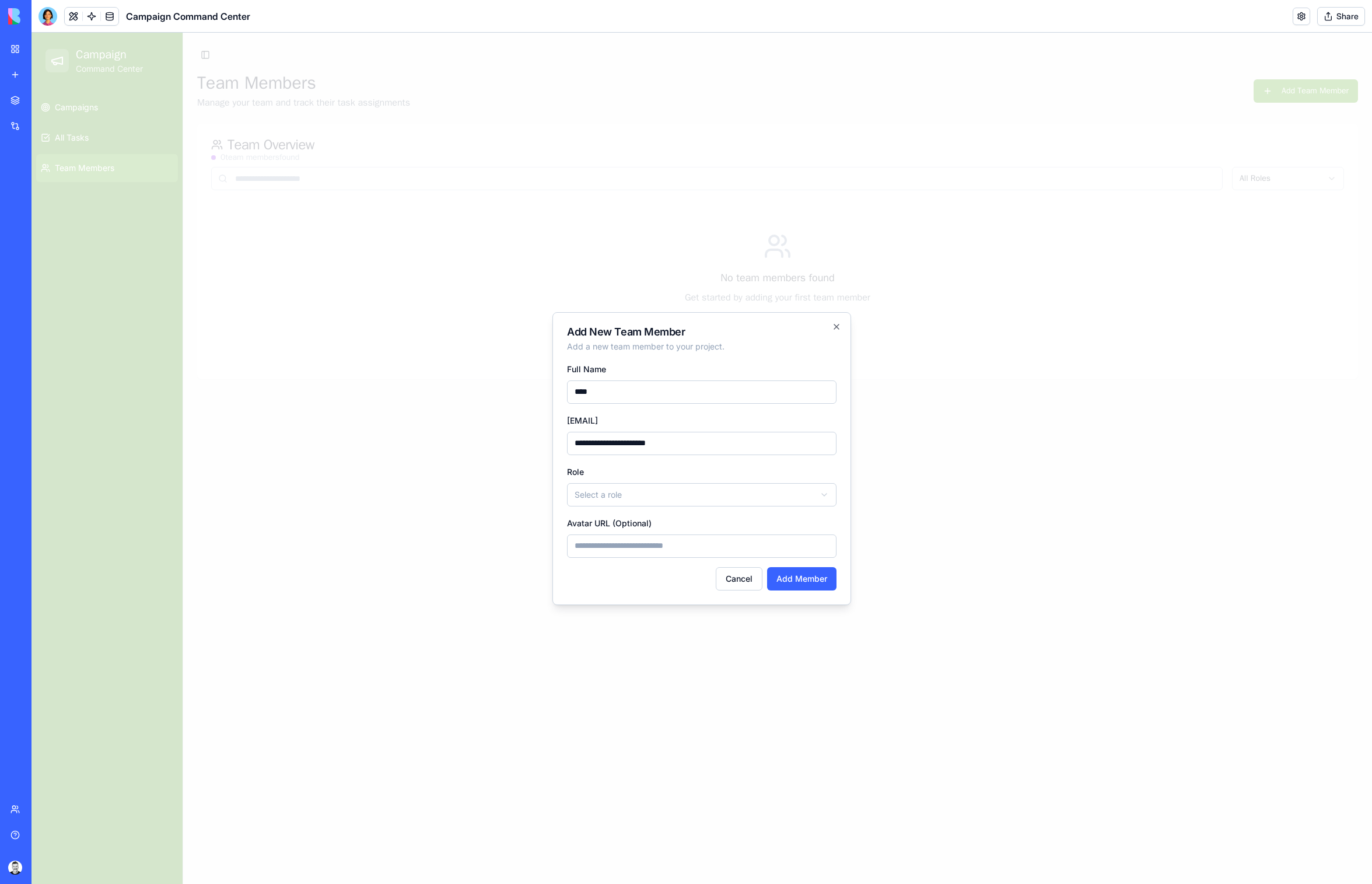 click on "**********" at bounding box center (702, 443) 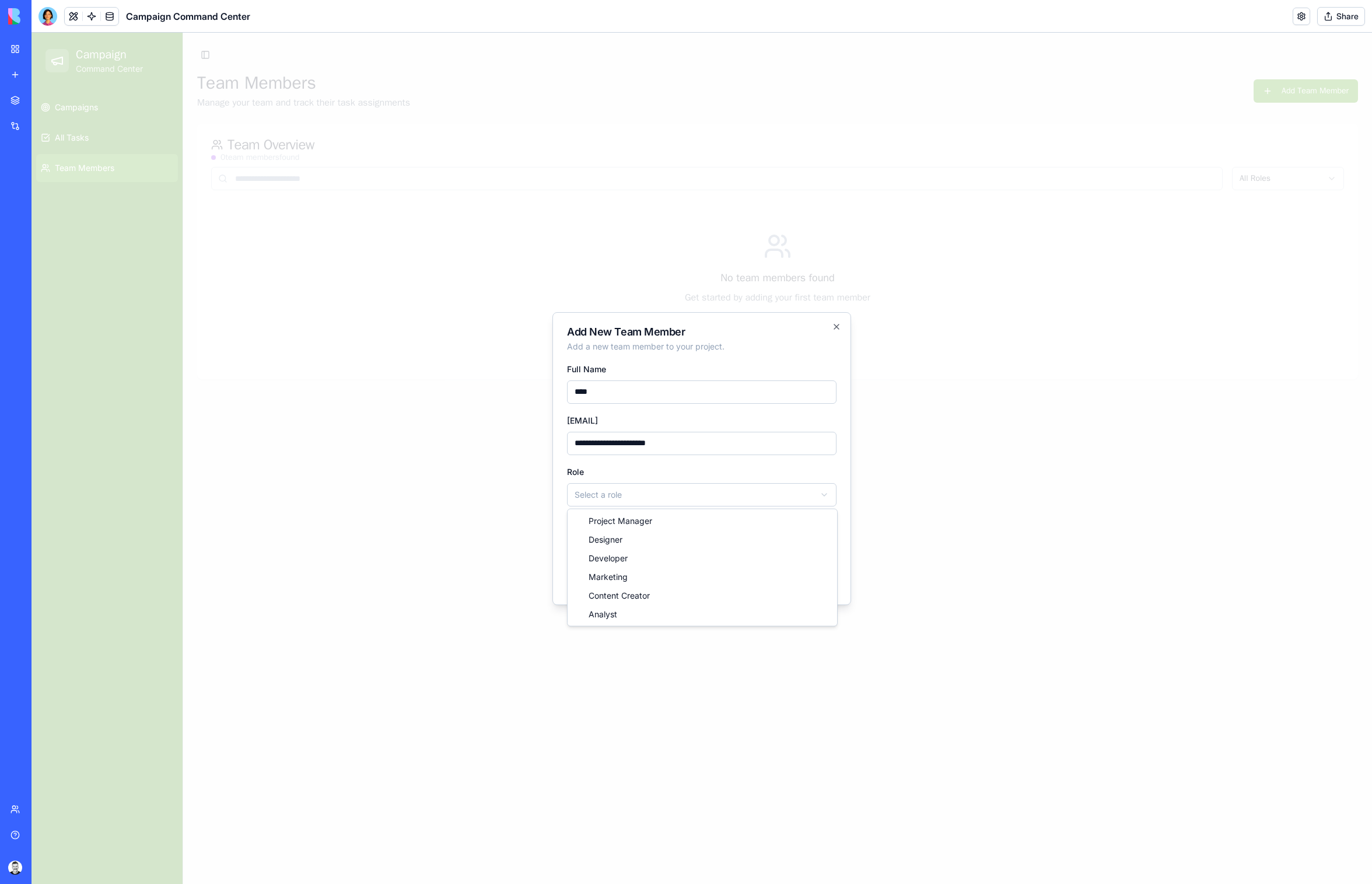 click on "**********" at bounding box center [702, 458] 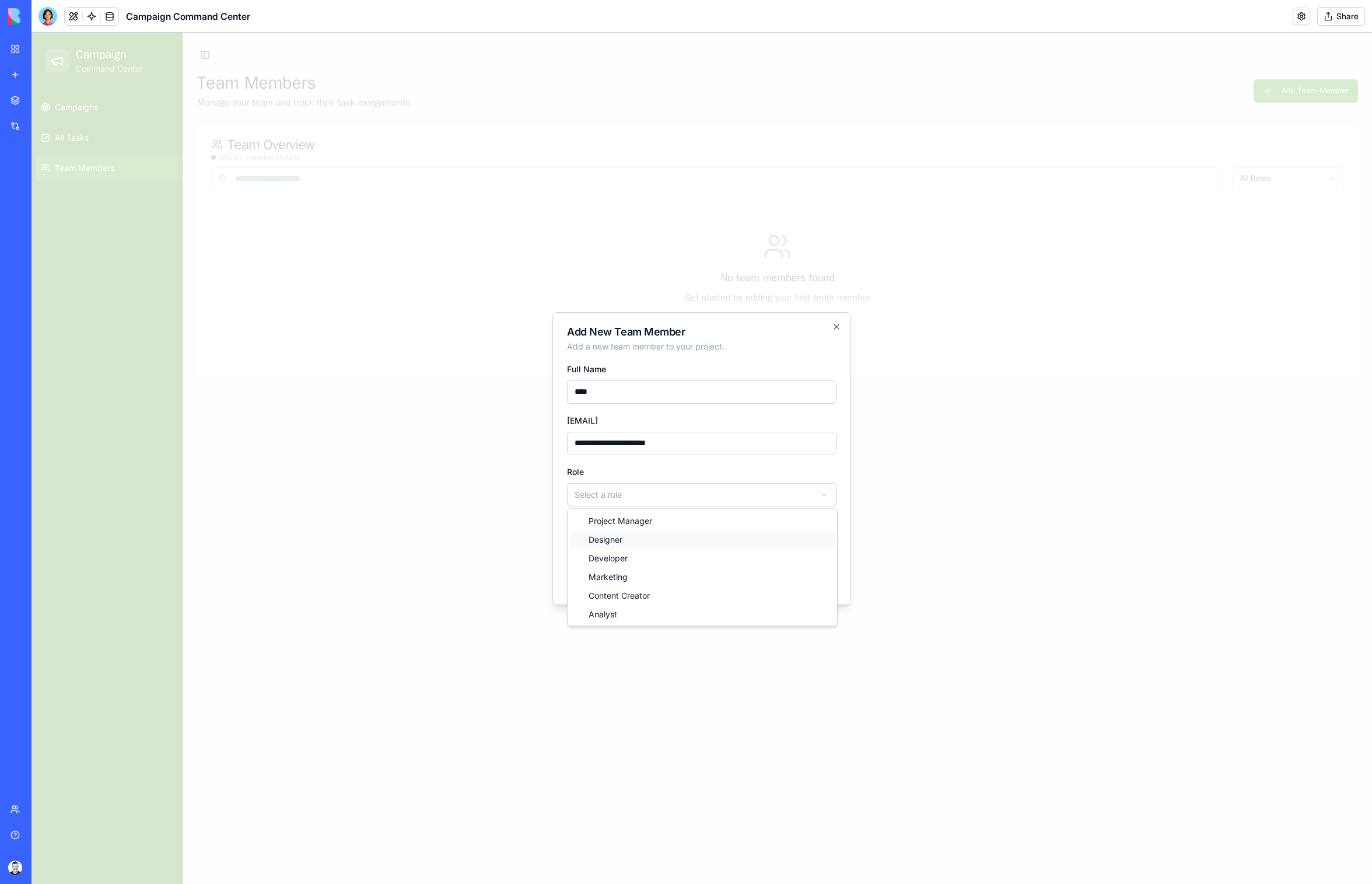 select on "********" 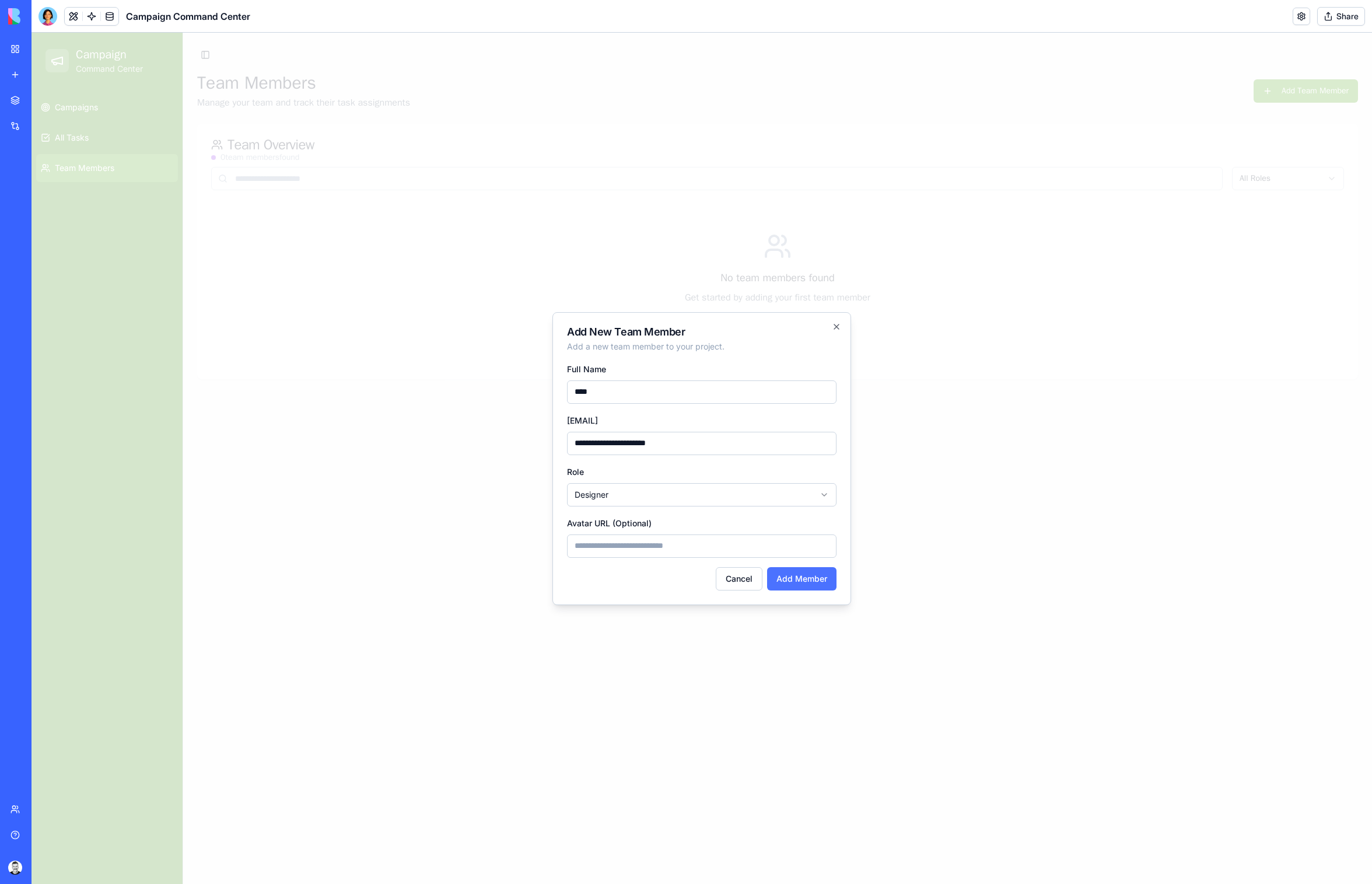click on "Add Member" at bounding box center (802, 579) 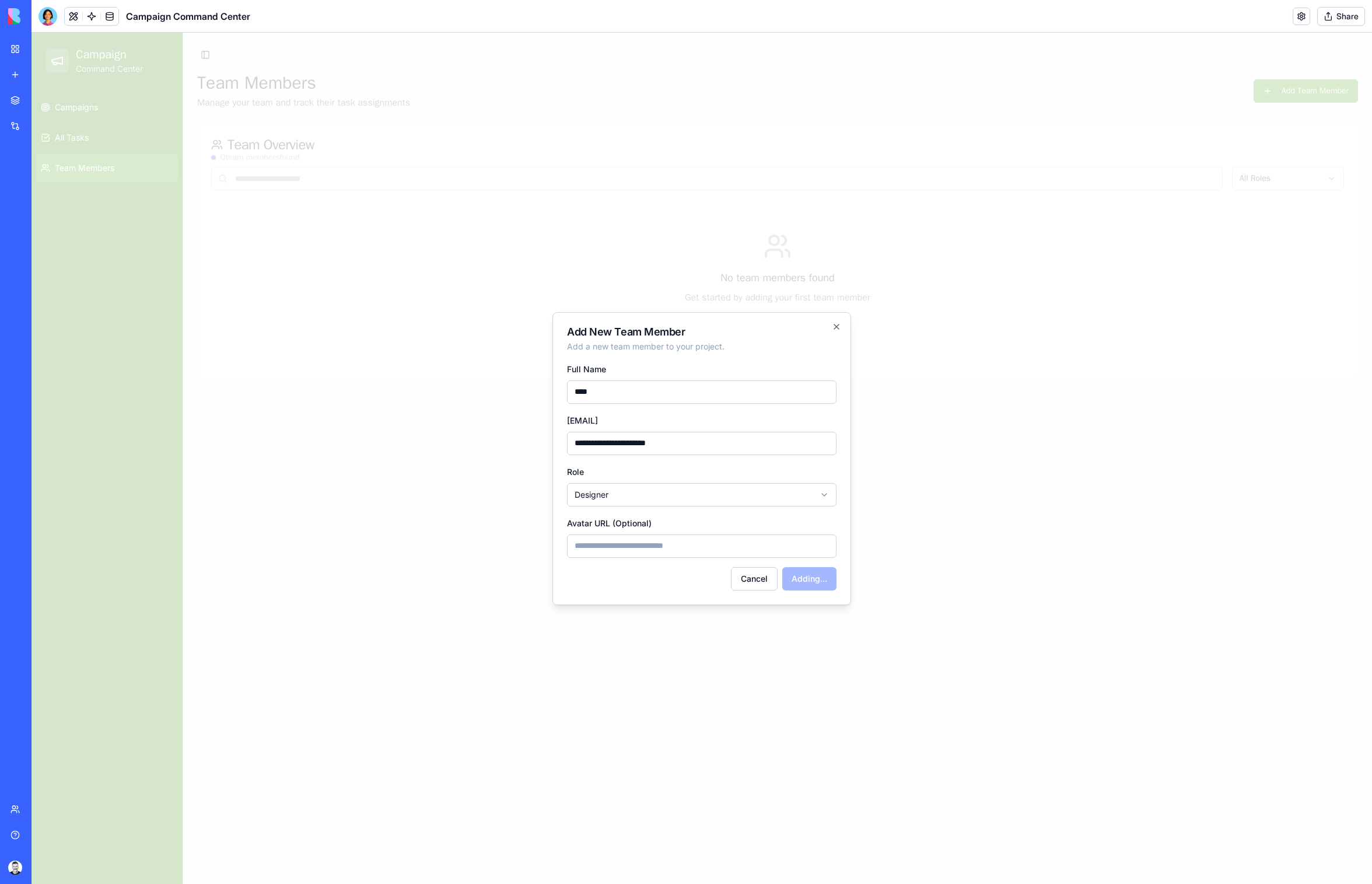 select 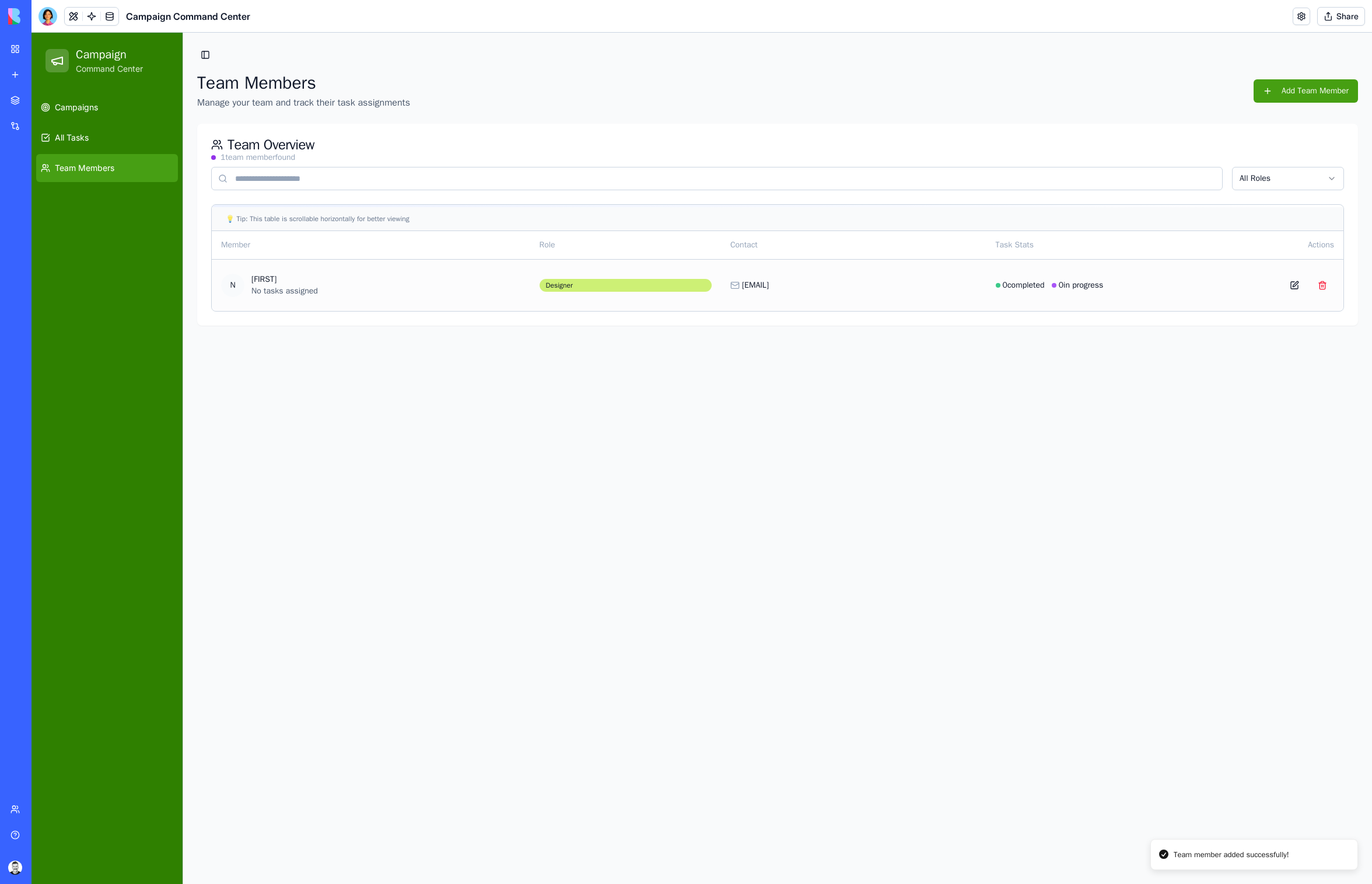 click on "[FIRST]" at bounding box center (285, 279) 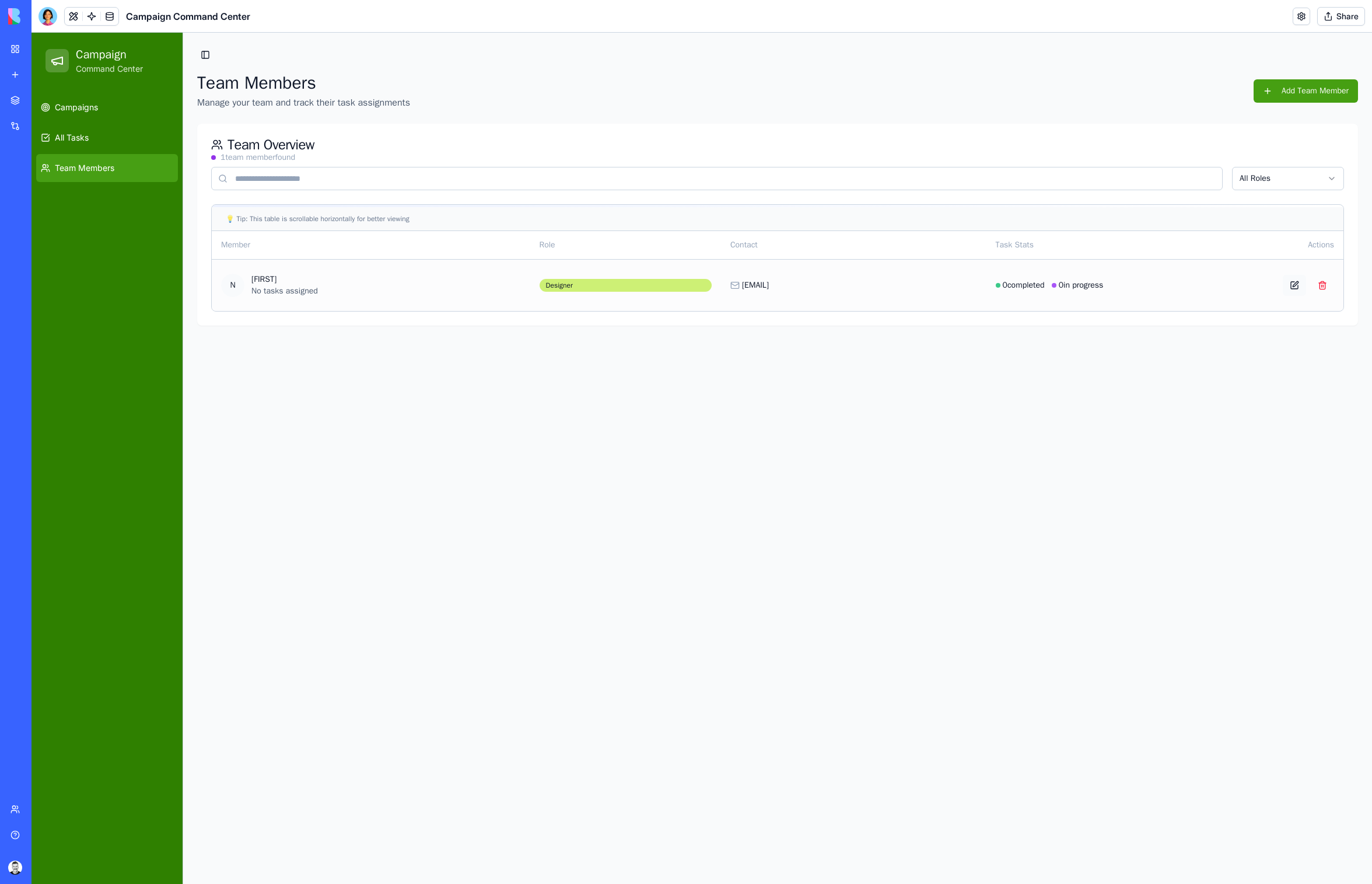click at bounding box center [1294, 285] 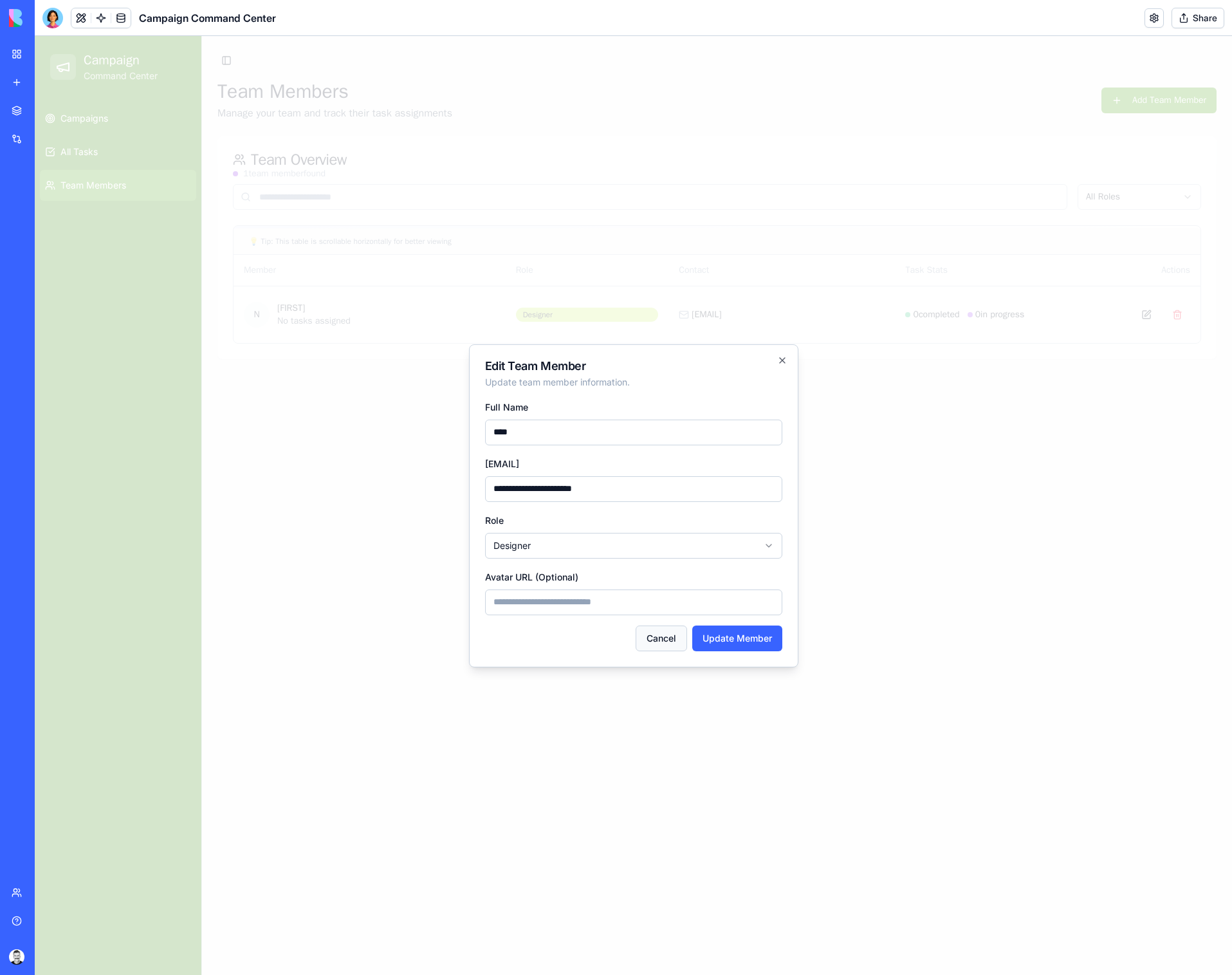 click on "Cancel" at bounding box center [661, 638] 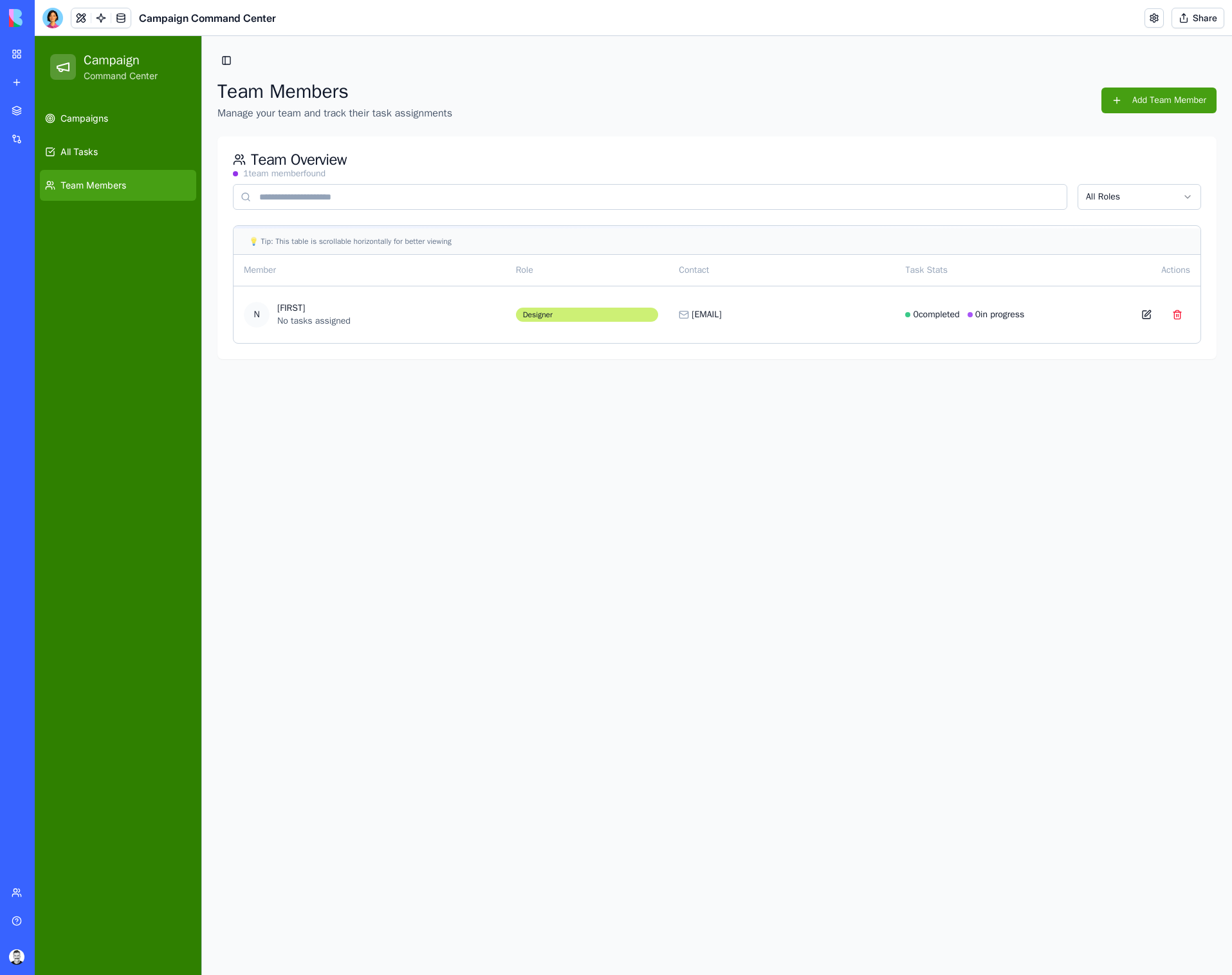 type 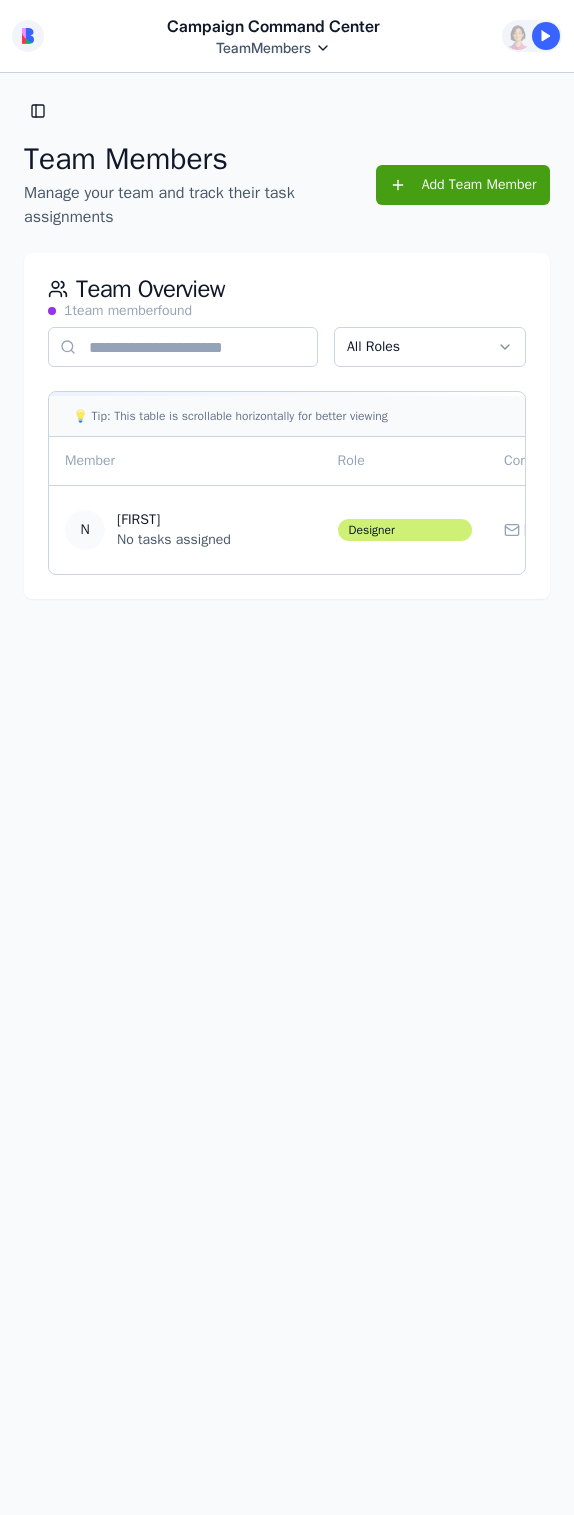 click on "Toggle Sidebar" at bounding box center [38, 111] 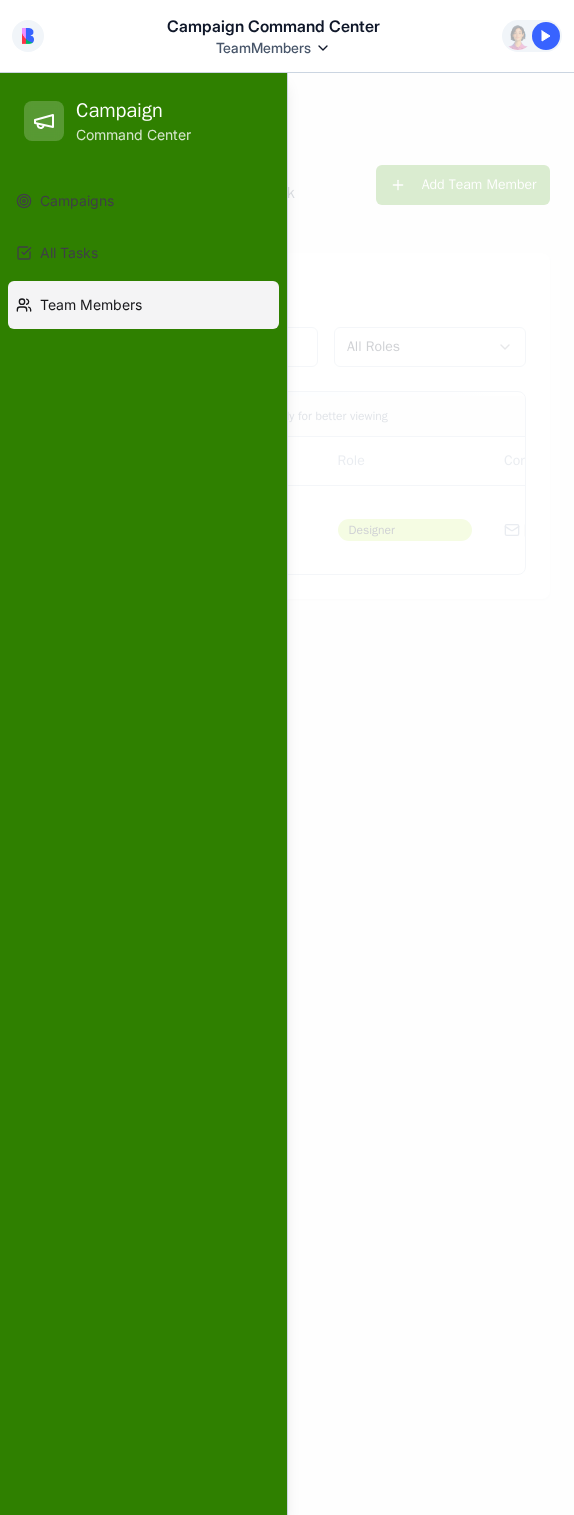 click at bounding box center [287, 794] 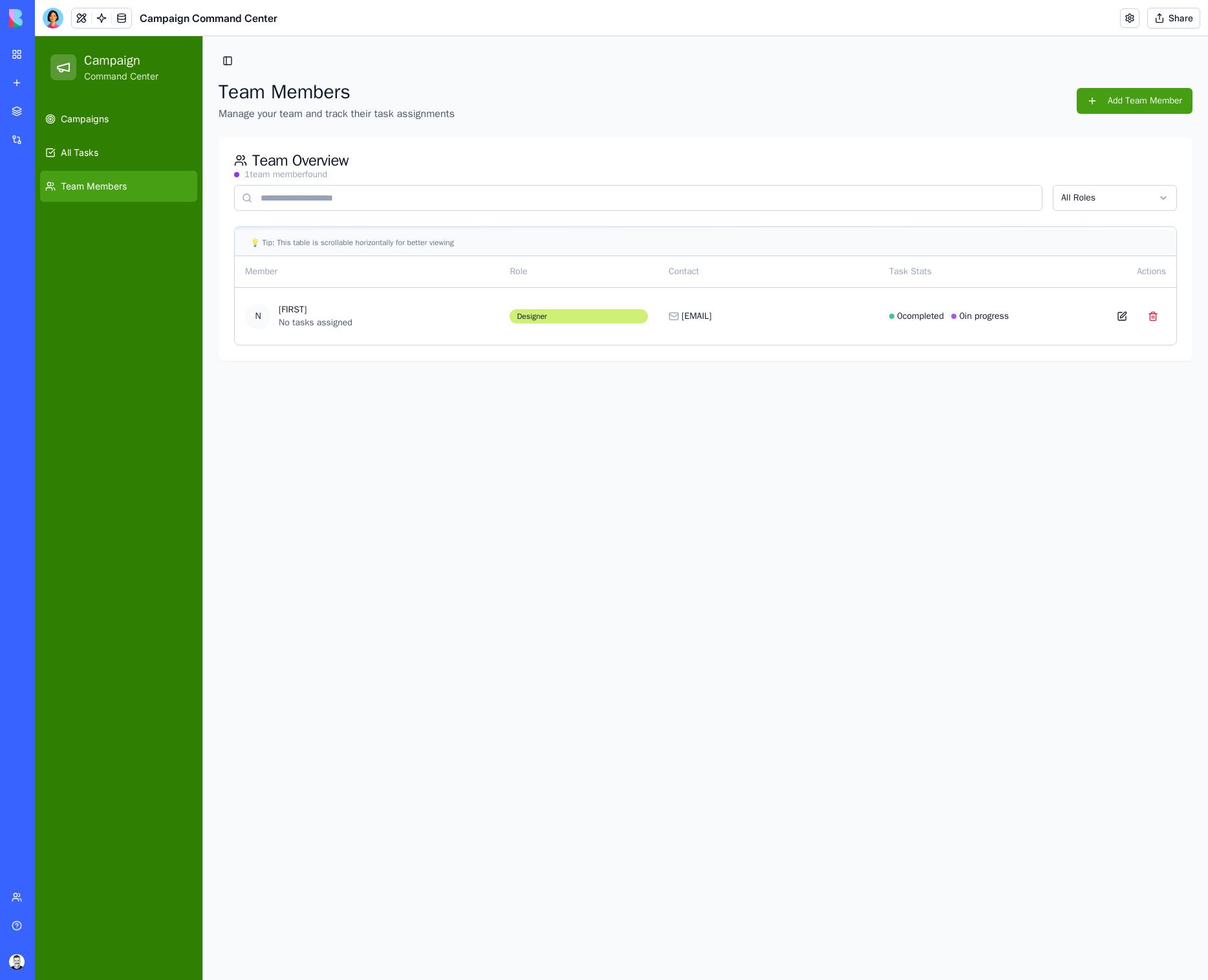 click on "Campaign Command Center" at bounding box center (30, 259) 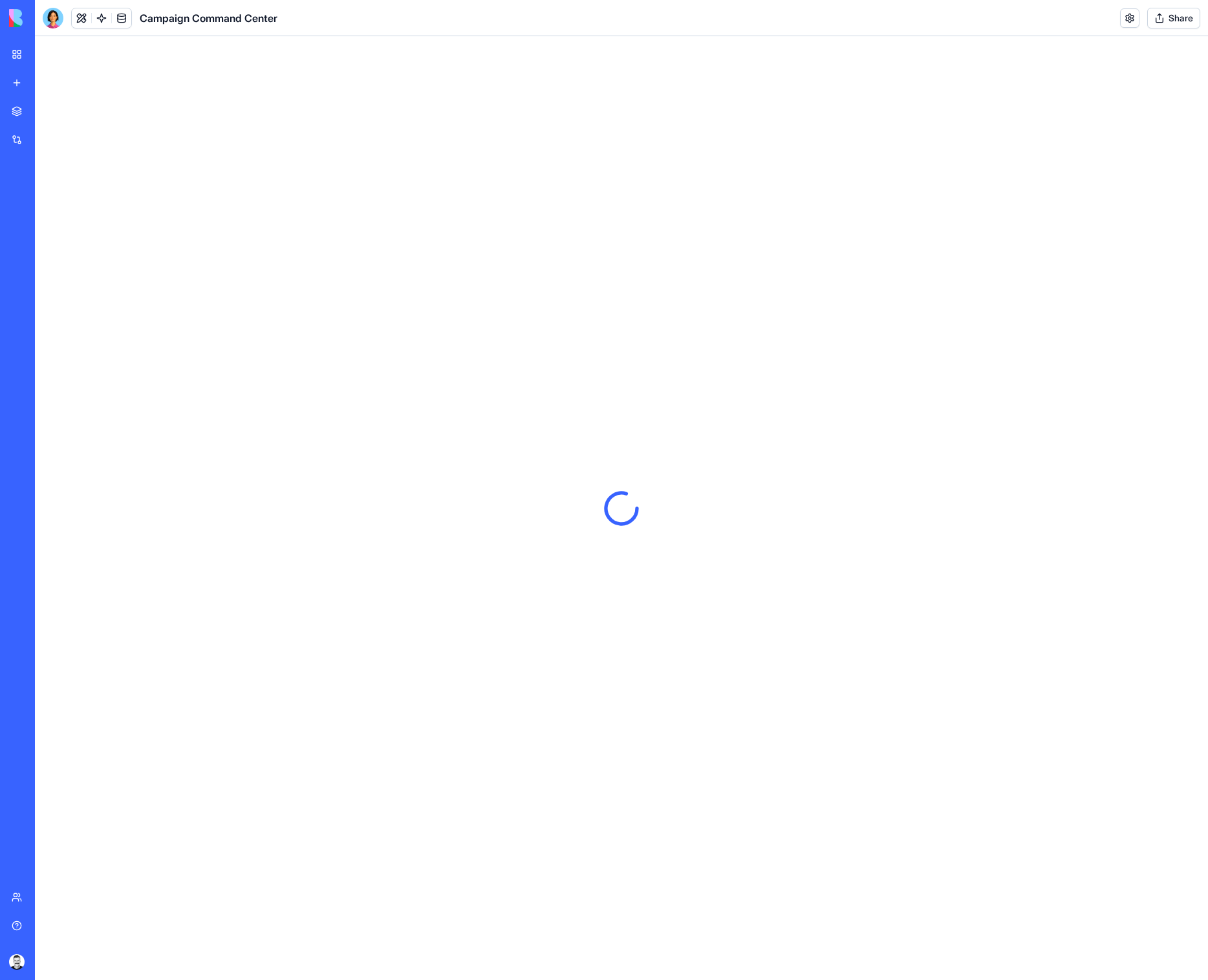 scroll, scrollTop: 0, scrollLeft: 0, axis: both 